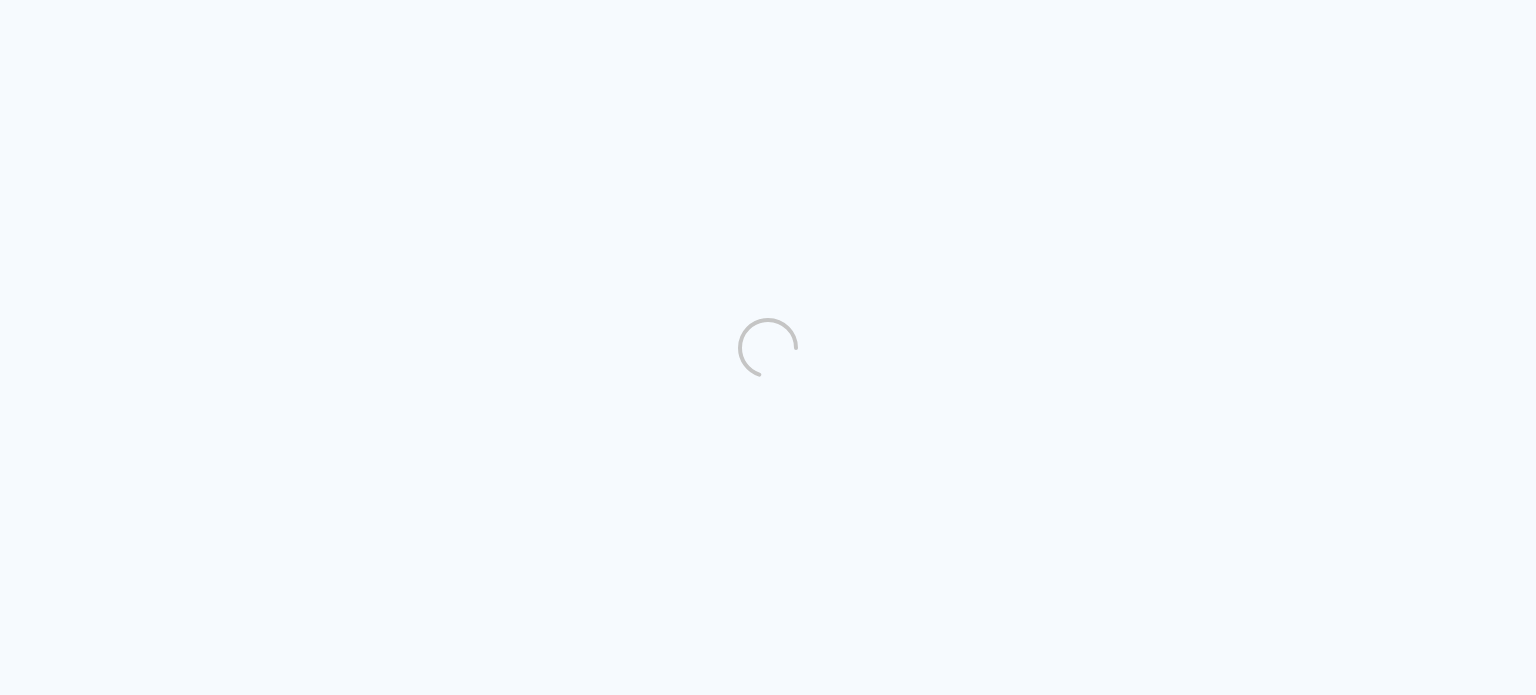 scroll, scrollTop: 0, scrollLeft: 0, axis: both 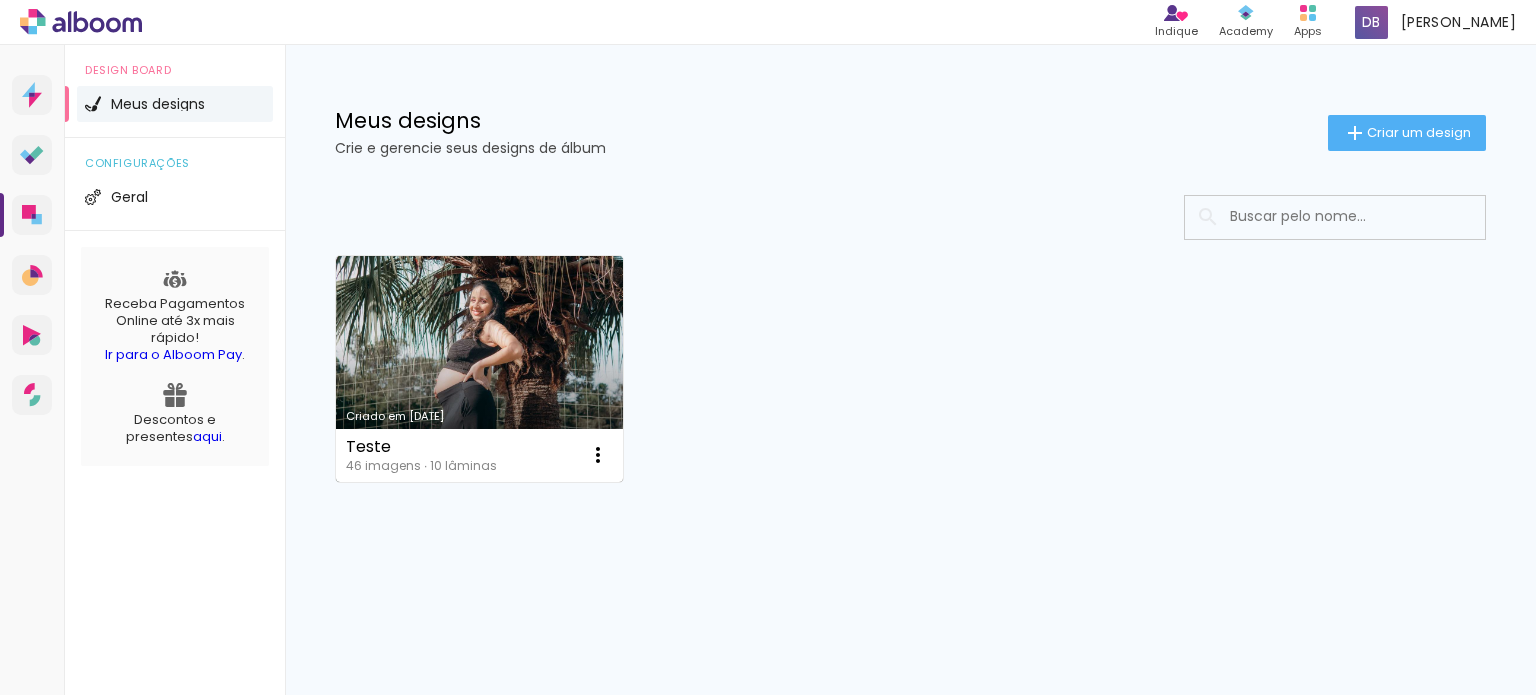 click on "Criado em [DATE]" at bounding box center (479, 369) 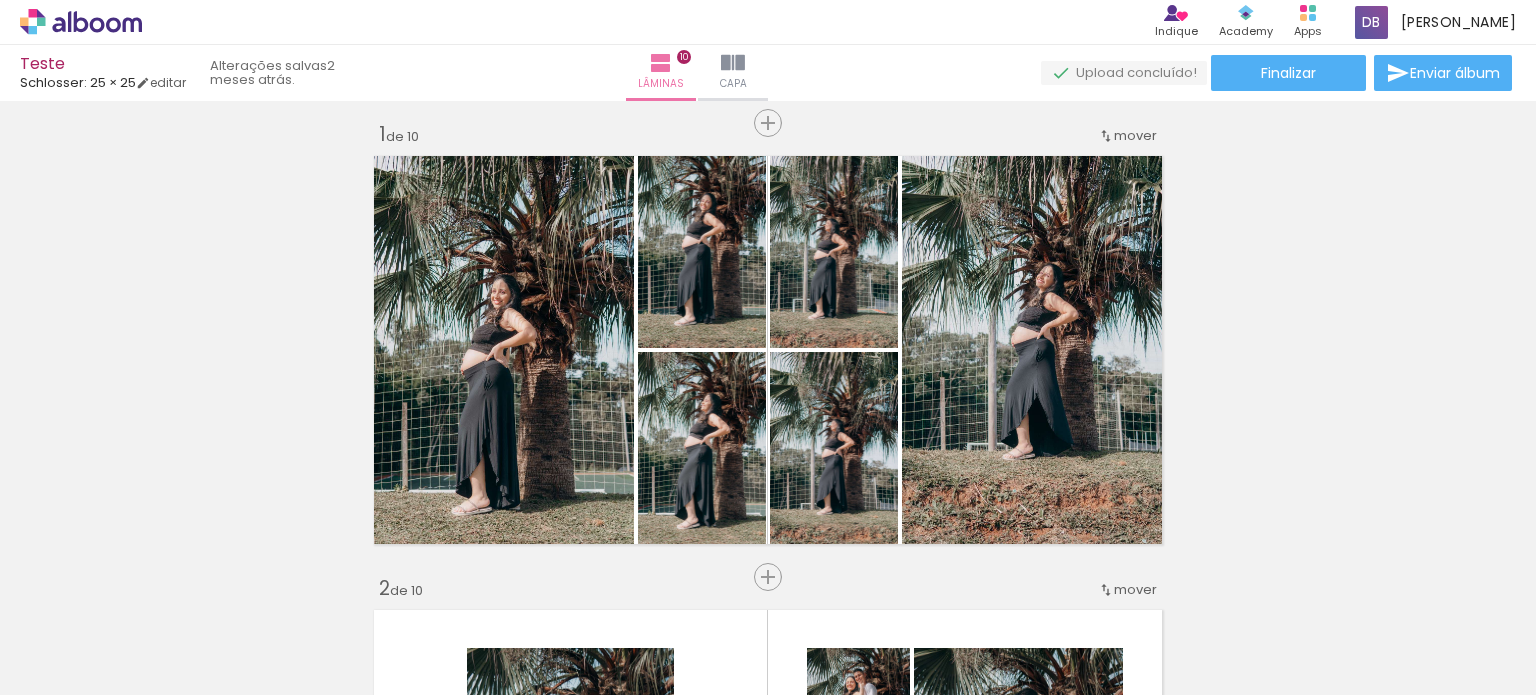 scroll, scrollTop: 0, scrollLeft: 0, axis: both 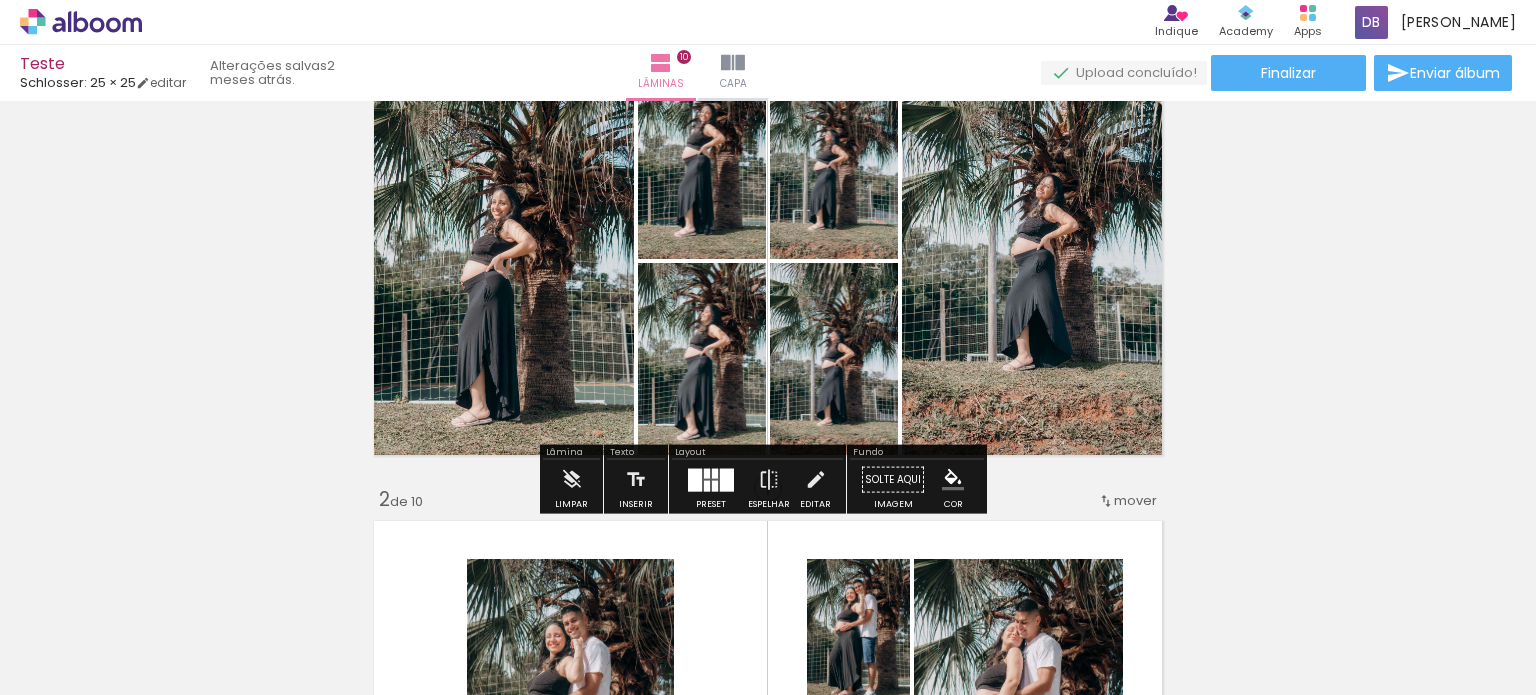 click 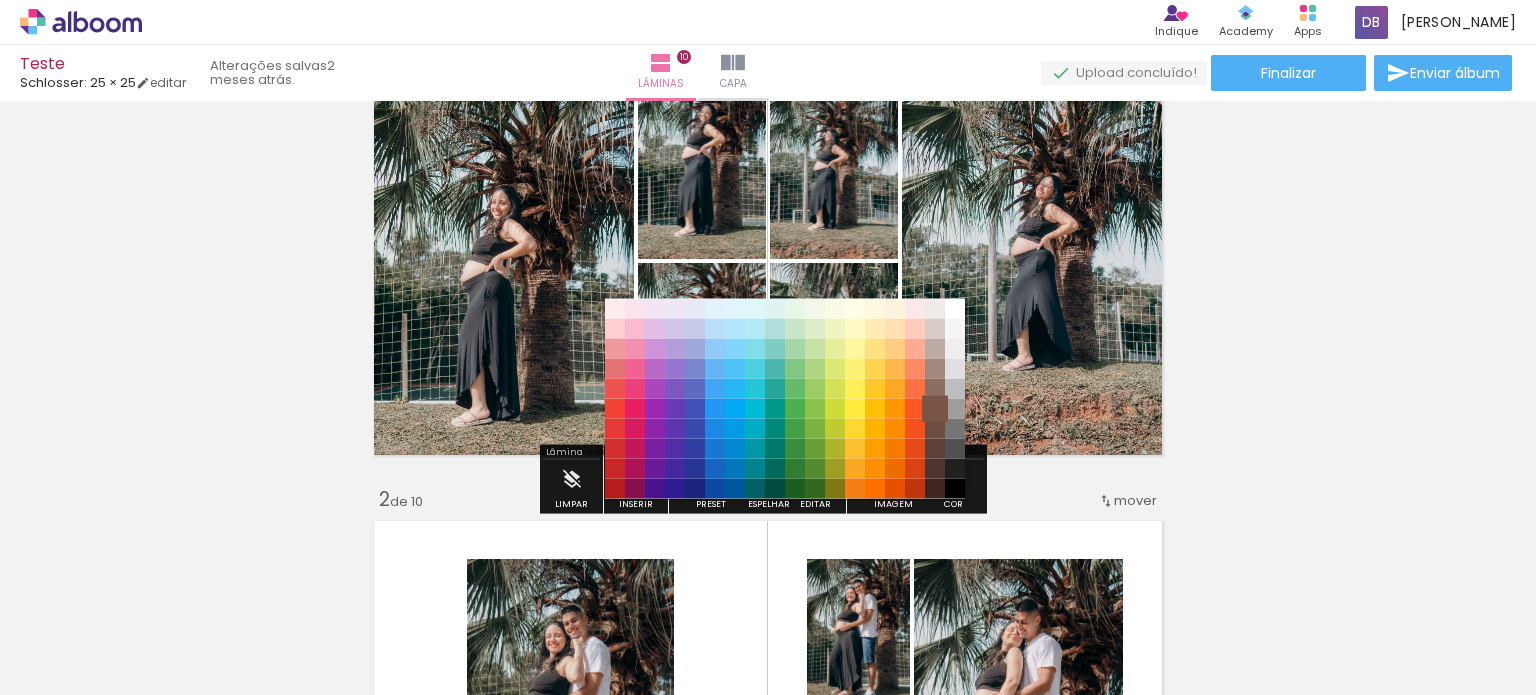 click on "#795548" at bounding box center (935, 408) 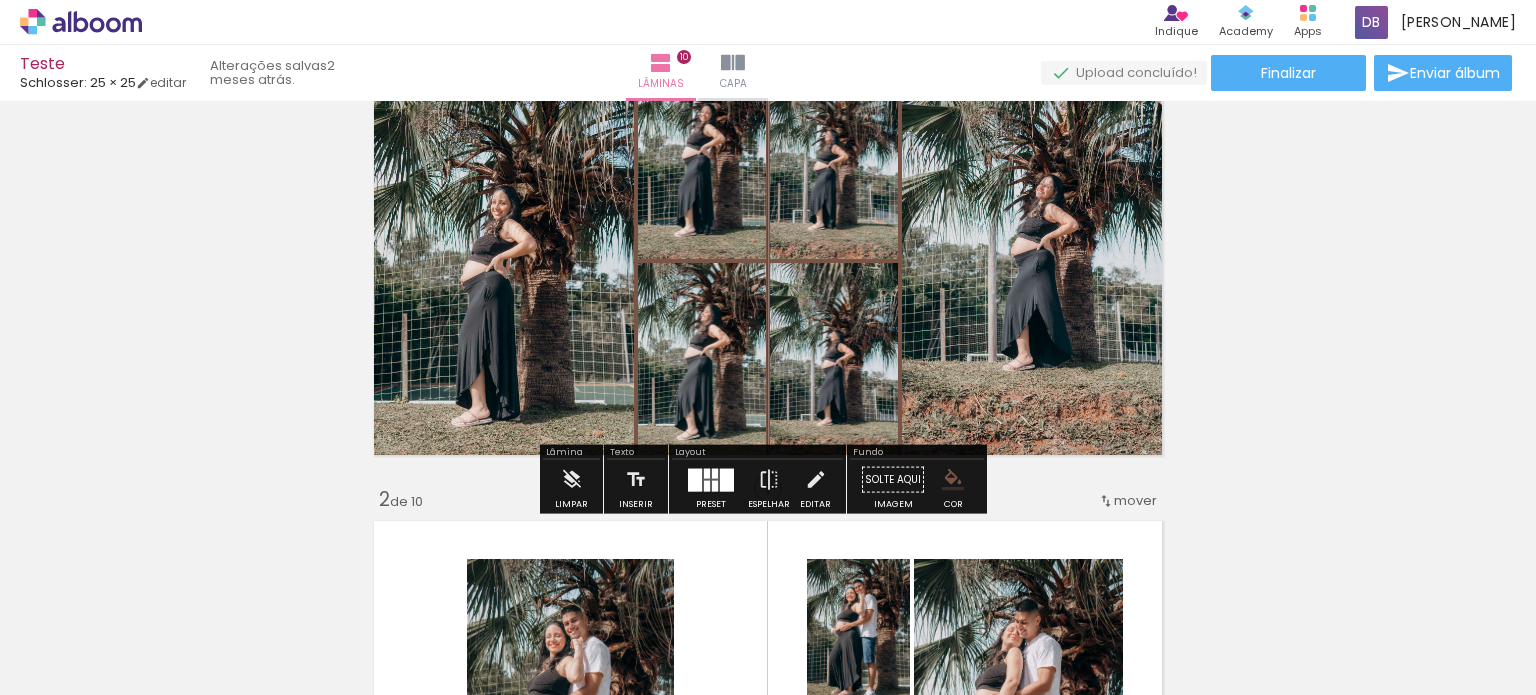 click at bounding box center [953, 480] 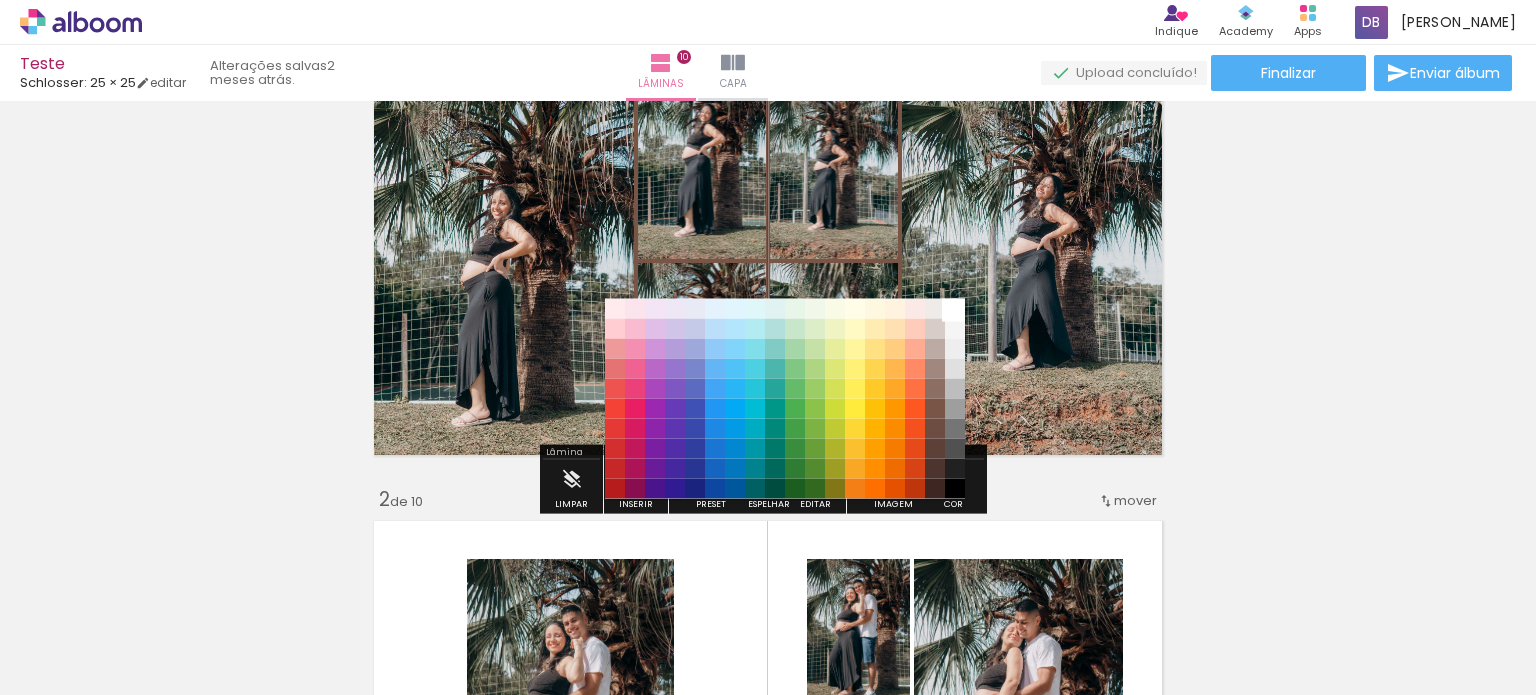 click on "#ffffff" at bounding box center (955, 308) 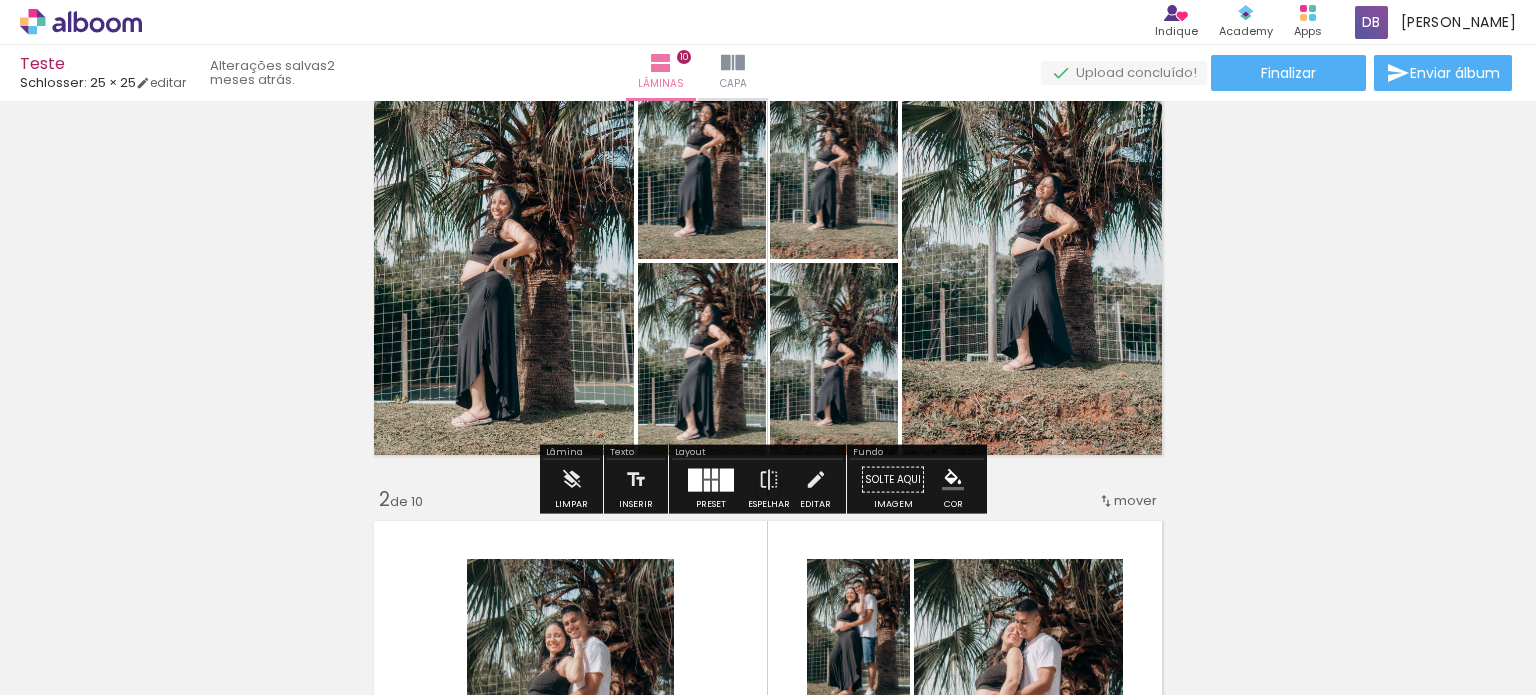 click at bounding box center [711, 479] 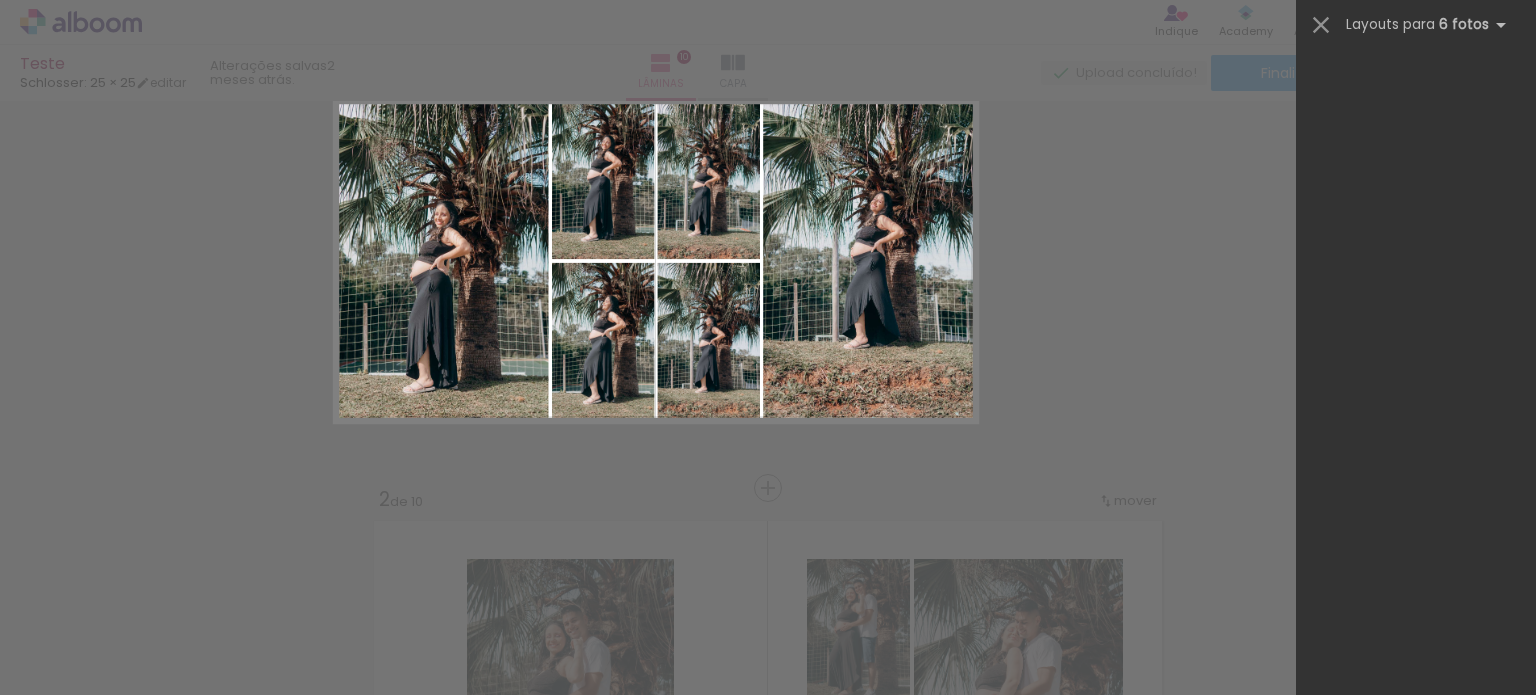 scroll, scrollTop: 2160, scrollLeft: 0, axis: vertical 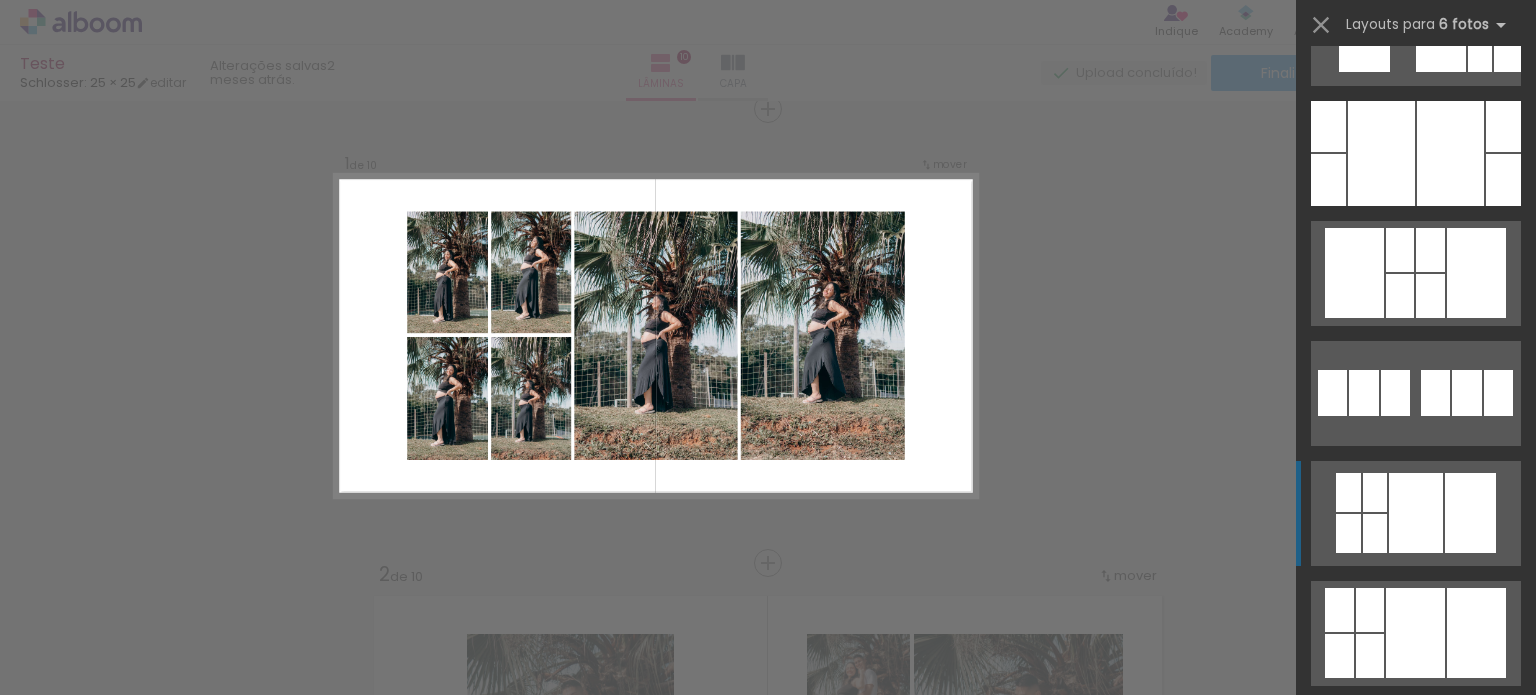 click at bounding box center (1416, 513) 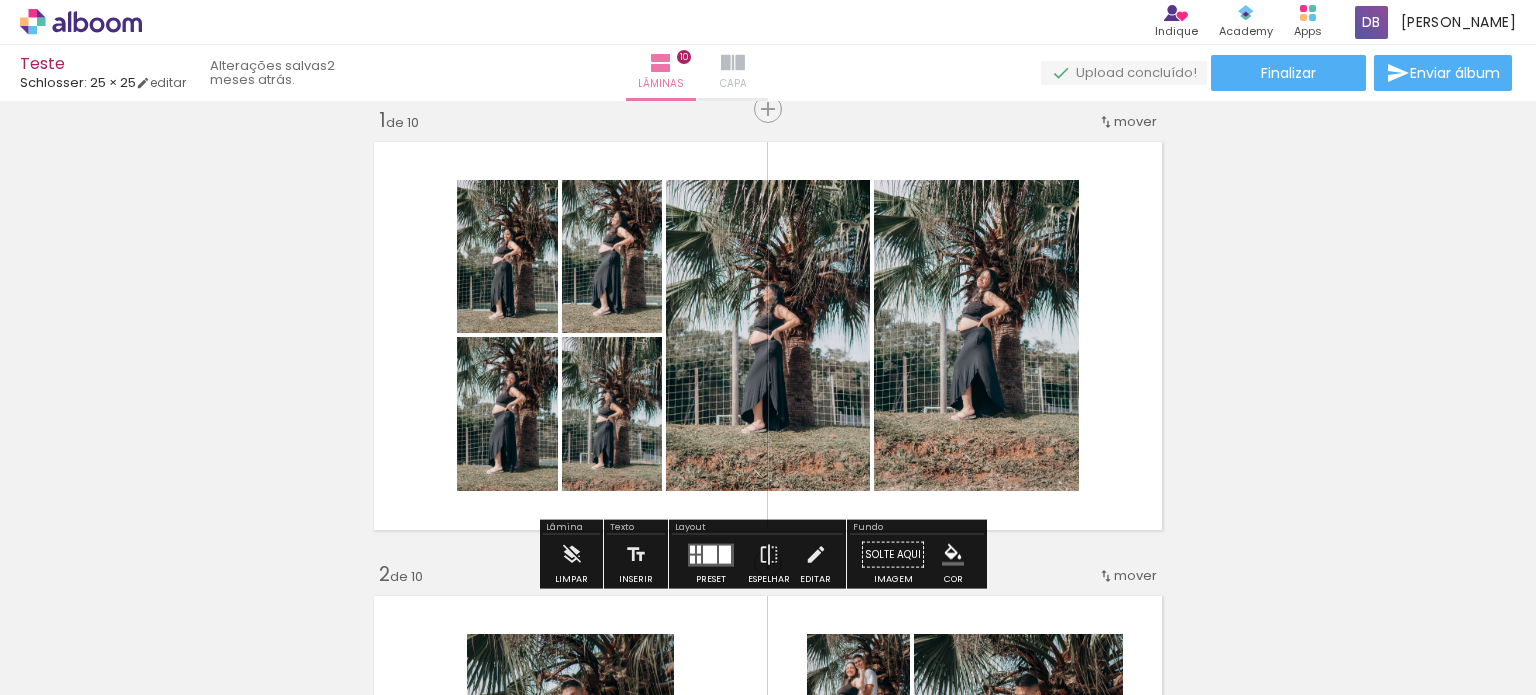click at bounding box center (733, 63) 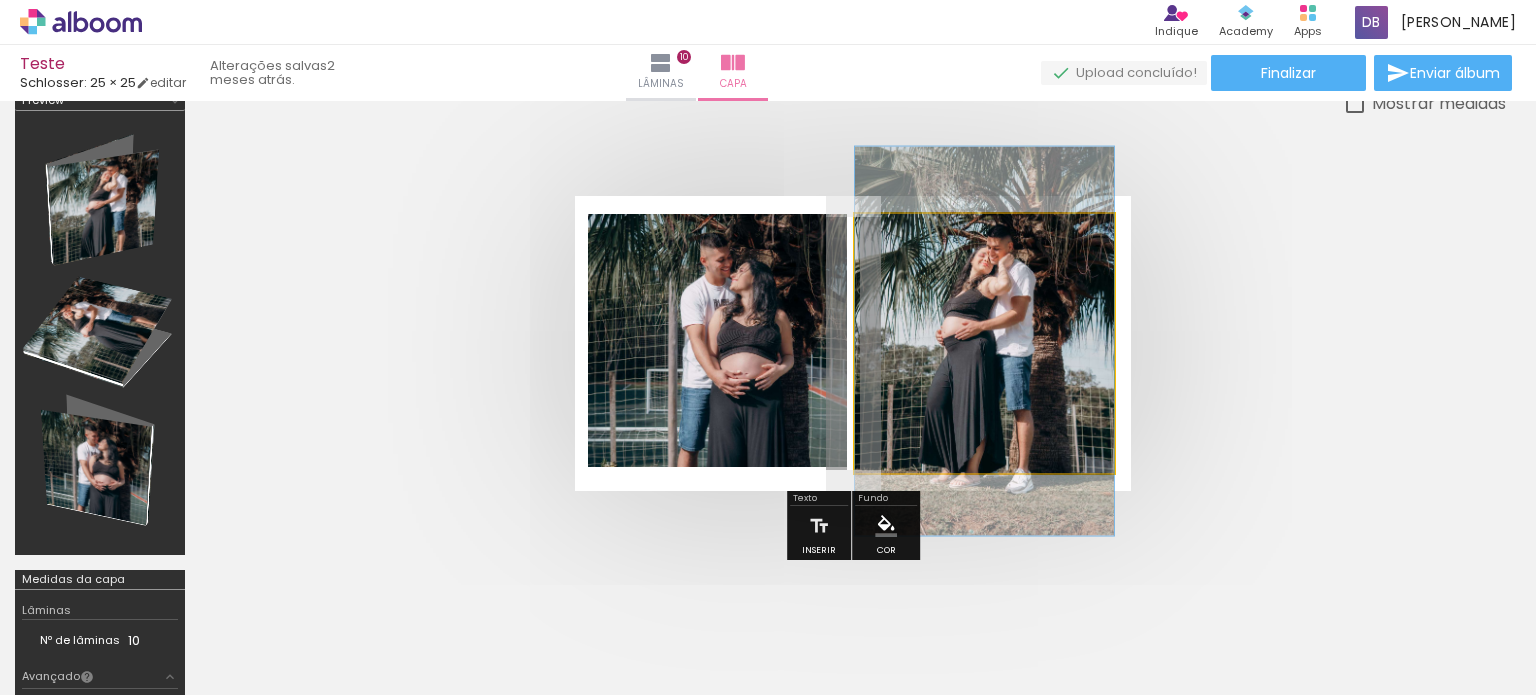click at bounding box center [984, 343] 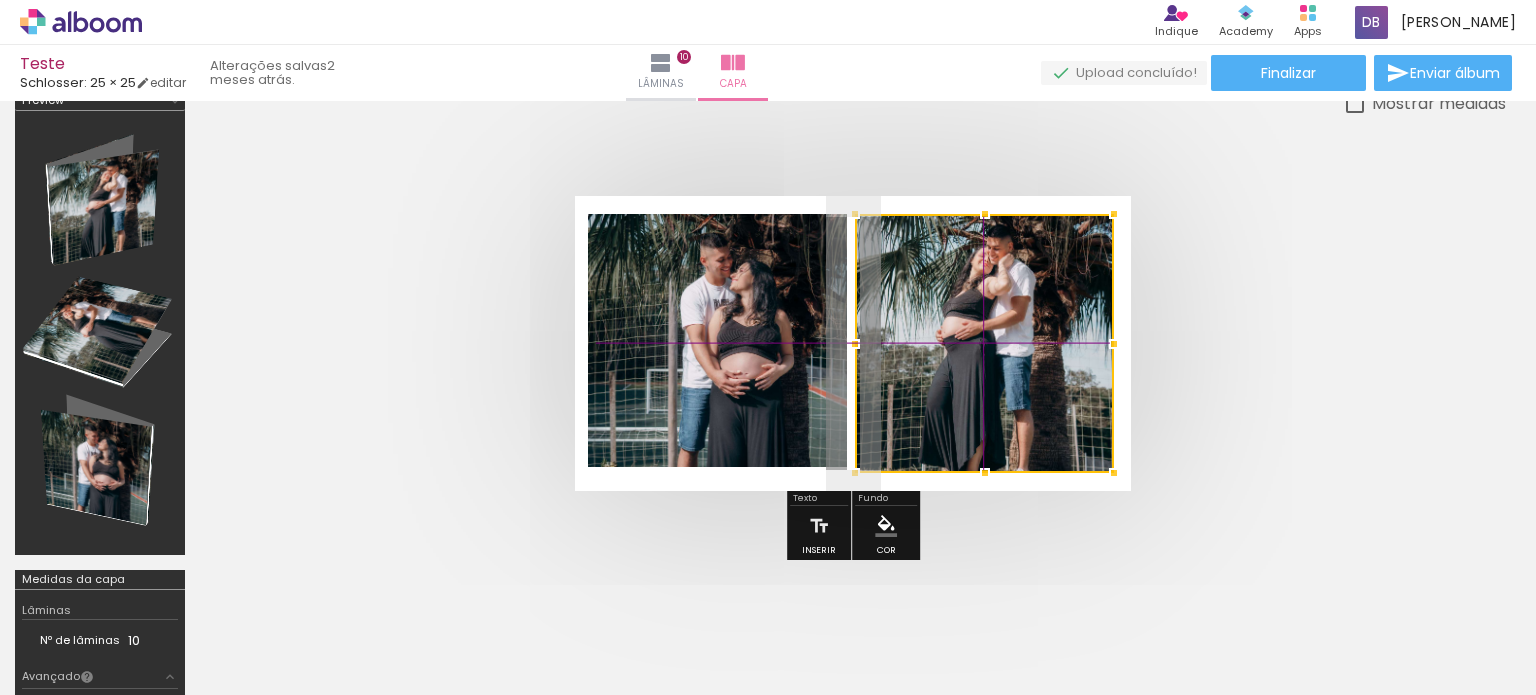 drag, startPoint x: 997, startPoint y: 361, endPoint x: 1003, endPoint y: 374, distance: 14.3178215 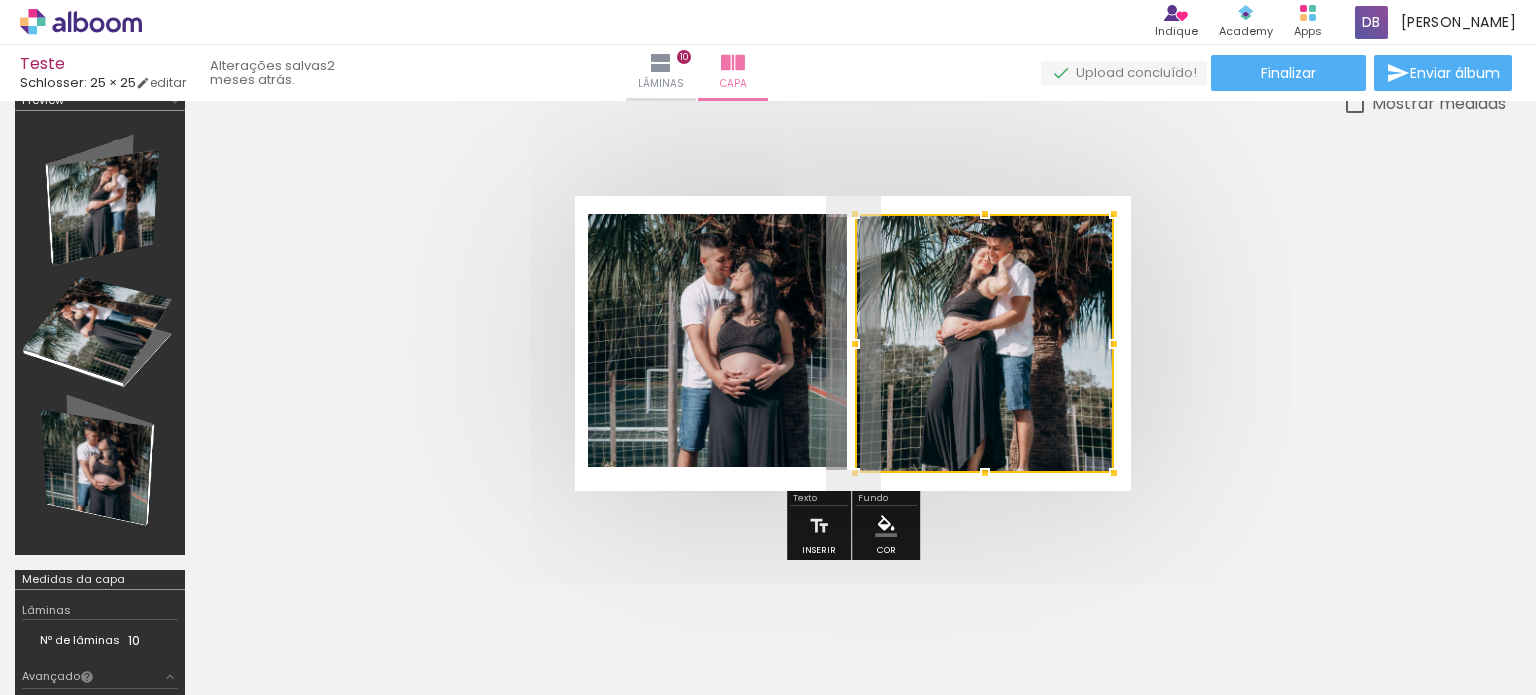click at bounding box center (853, 343) 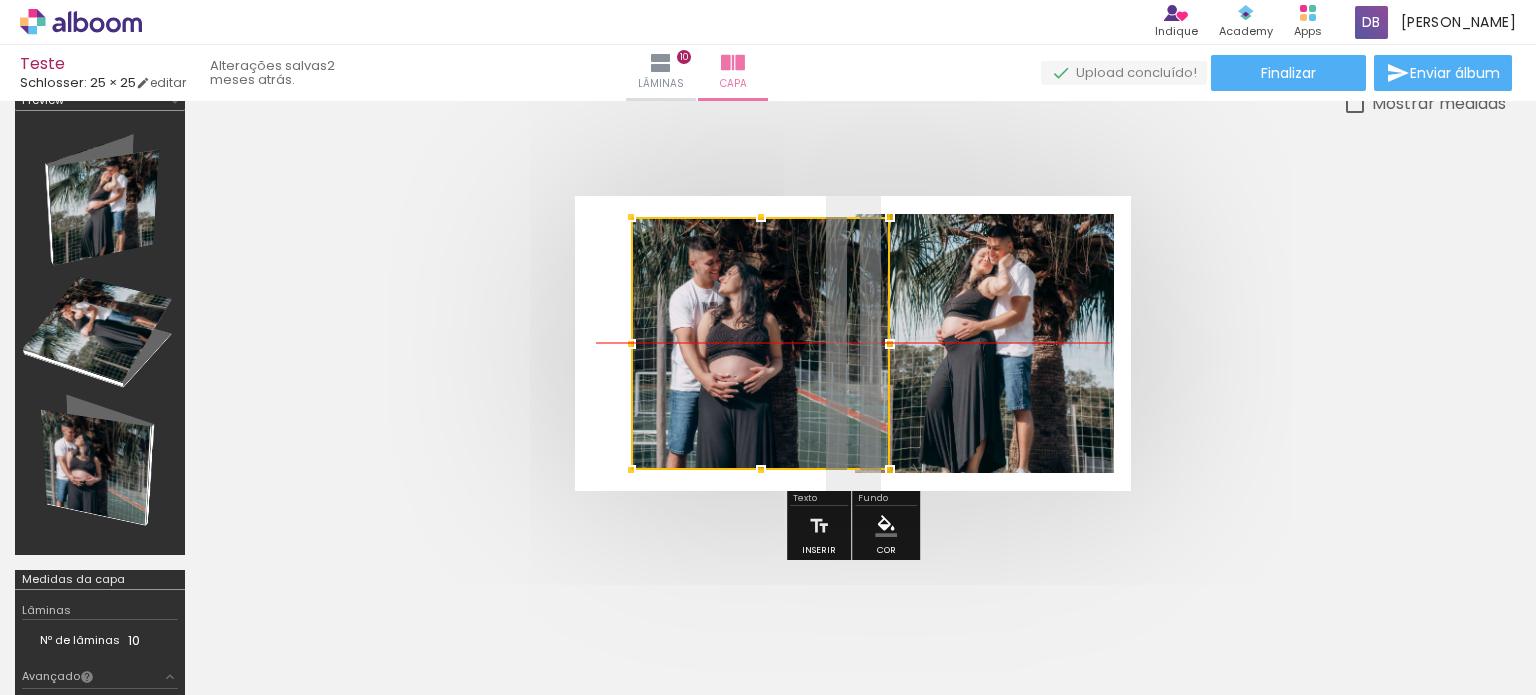 drag, startPoint x: 741, startPoint y: 351, endPoint x: 784, endPoint y: 350, distance: 43.011627 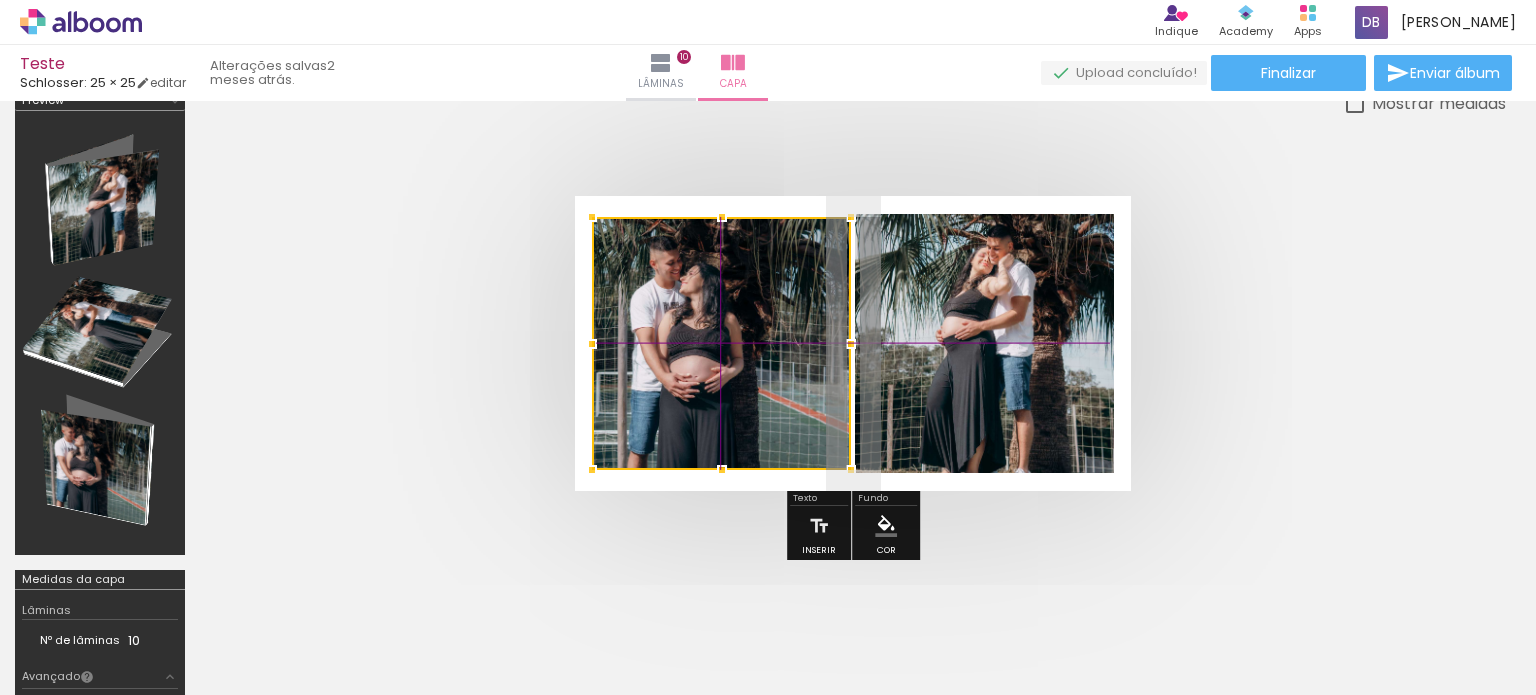 drag, startPoint x: 760, startPoint y: 343, endPoint x: 696, endPoint y: 328, distance: 65.734314 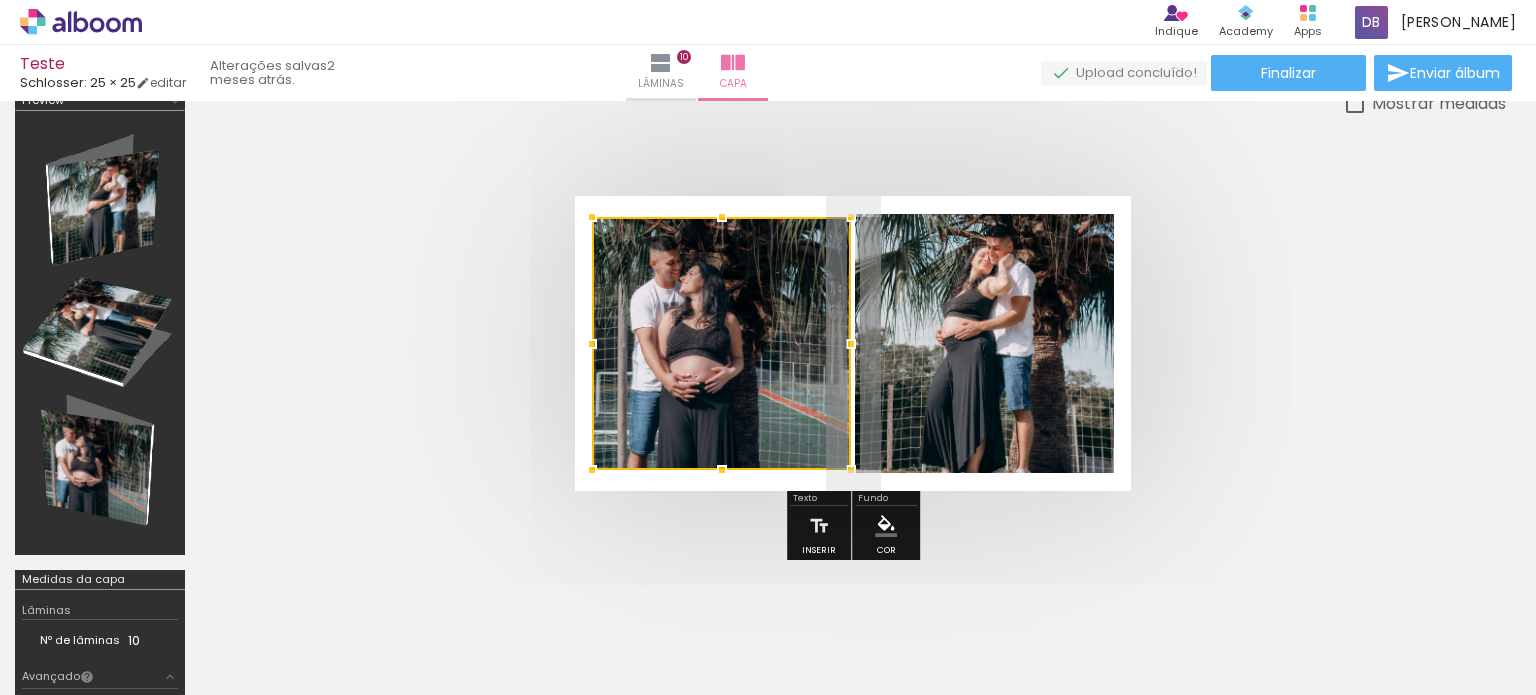 click at bounding box center [721, 343] 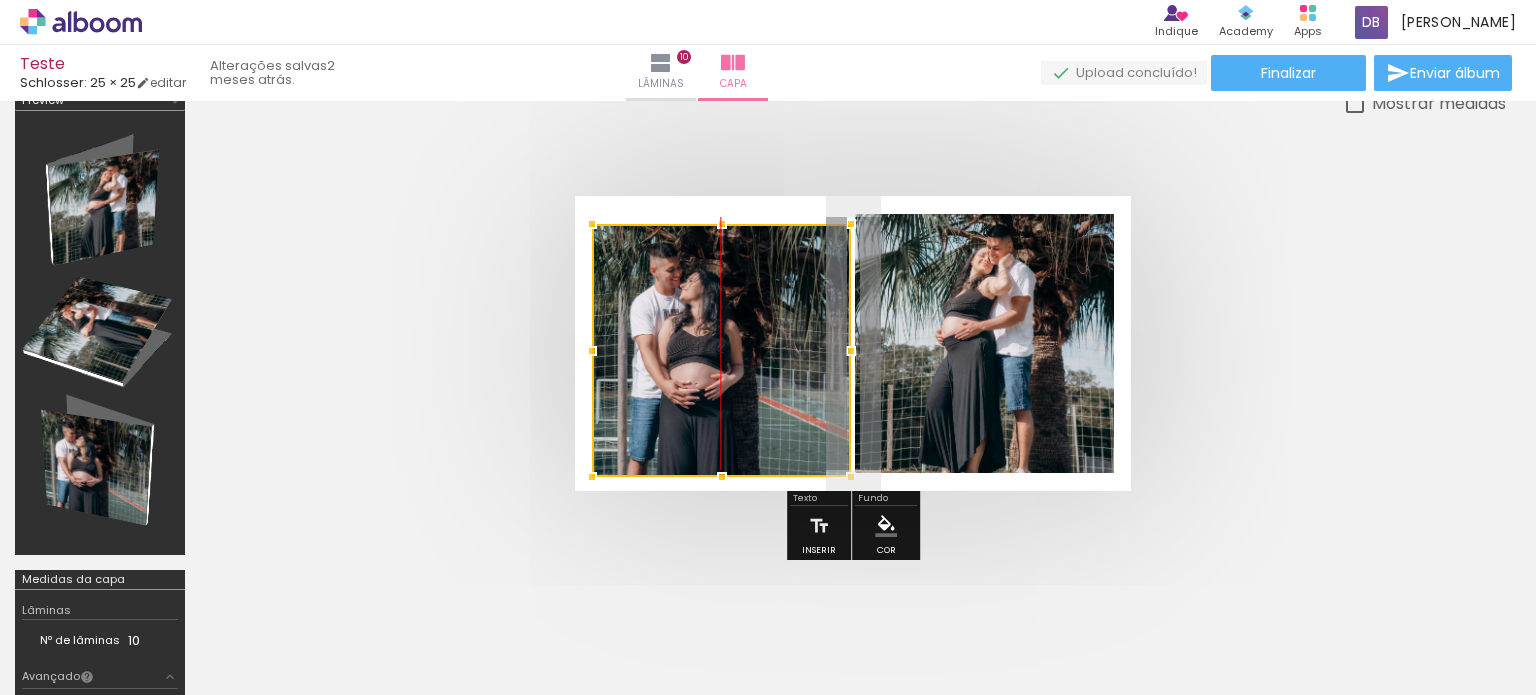 click at bounding box center [721, 350] 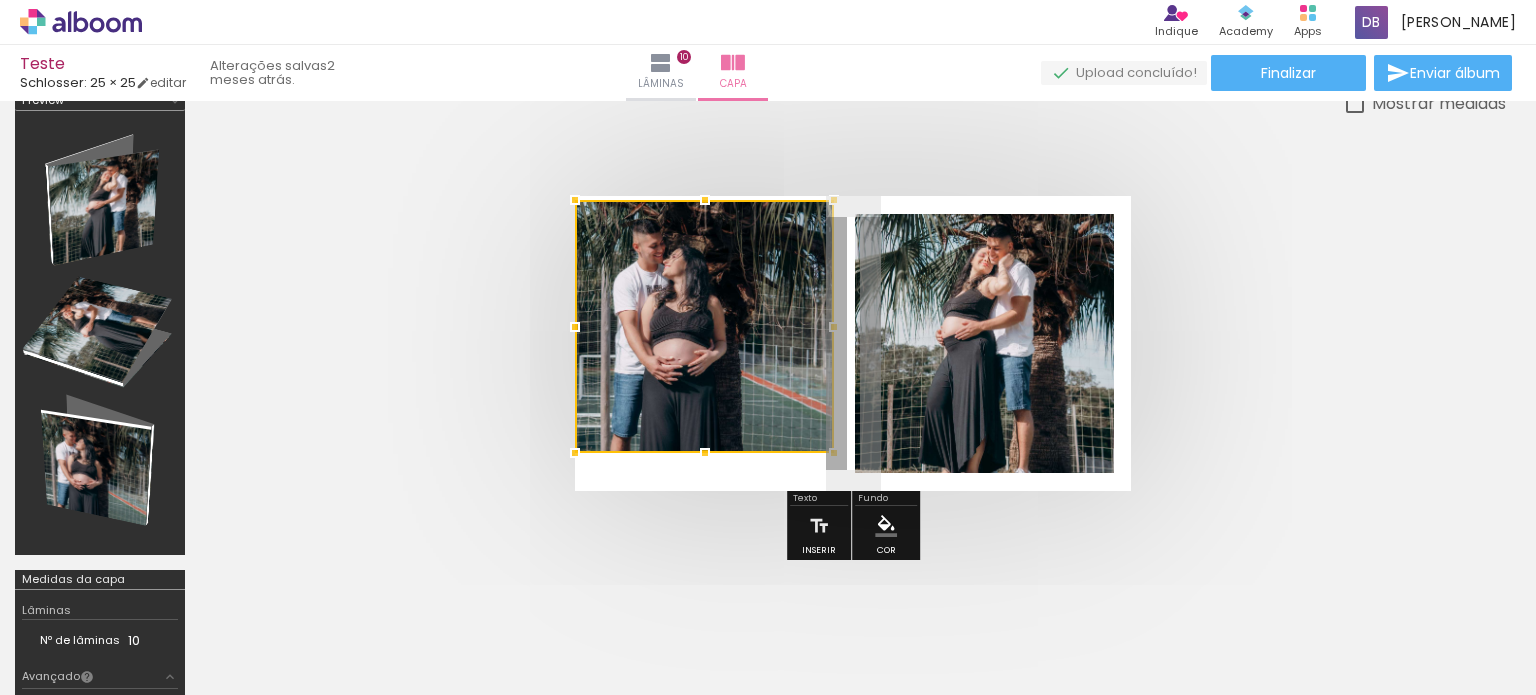 drag, startPoint x: 760, startPoint y: 343, endPoint x: 698, endPoint y: 319, distance: 66.48308 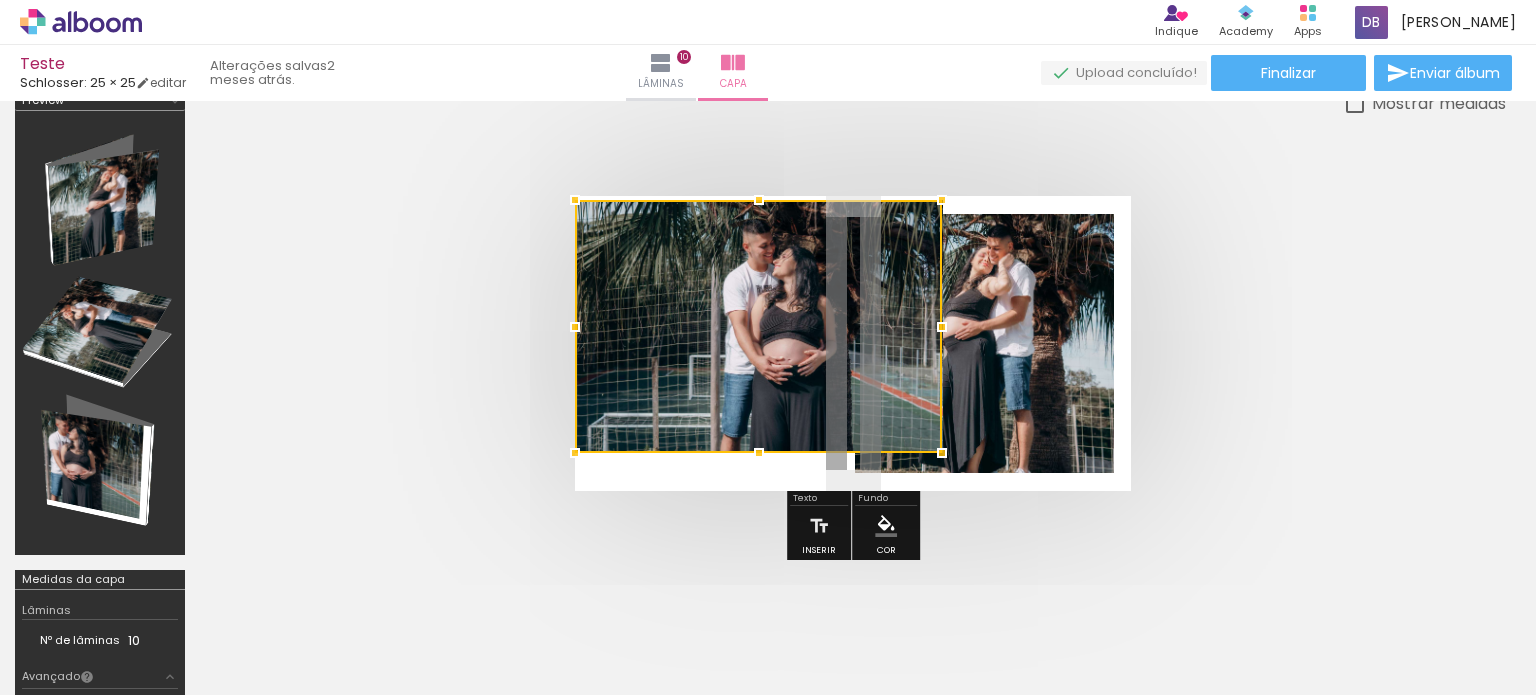 drag, startPoint x: 835, startPoint y: 328, endPoint x: 970, endPoint y: 325, distance: 135.03333 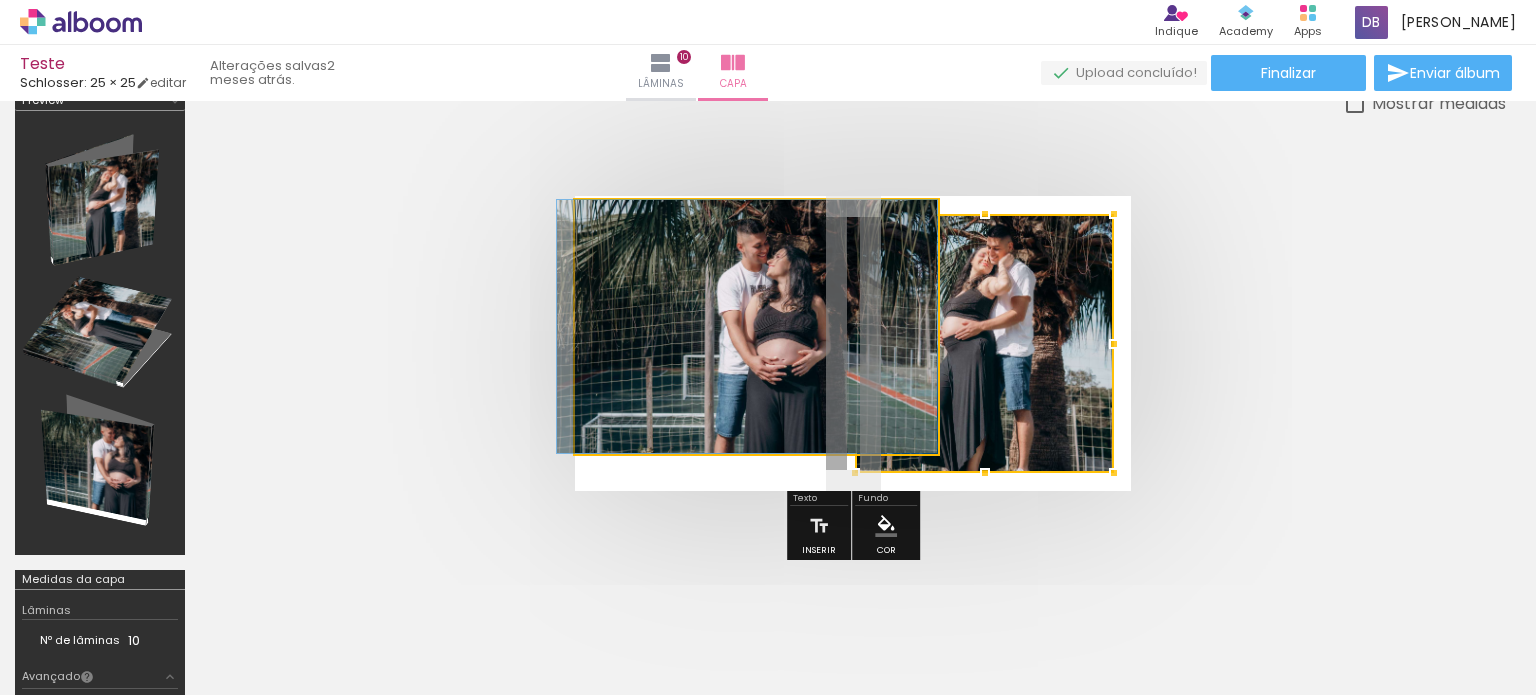 drag, startPoint x: 775, startPoint y: 332, endPoint x: 742, endPoint y: 337, distance: 33.37664 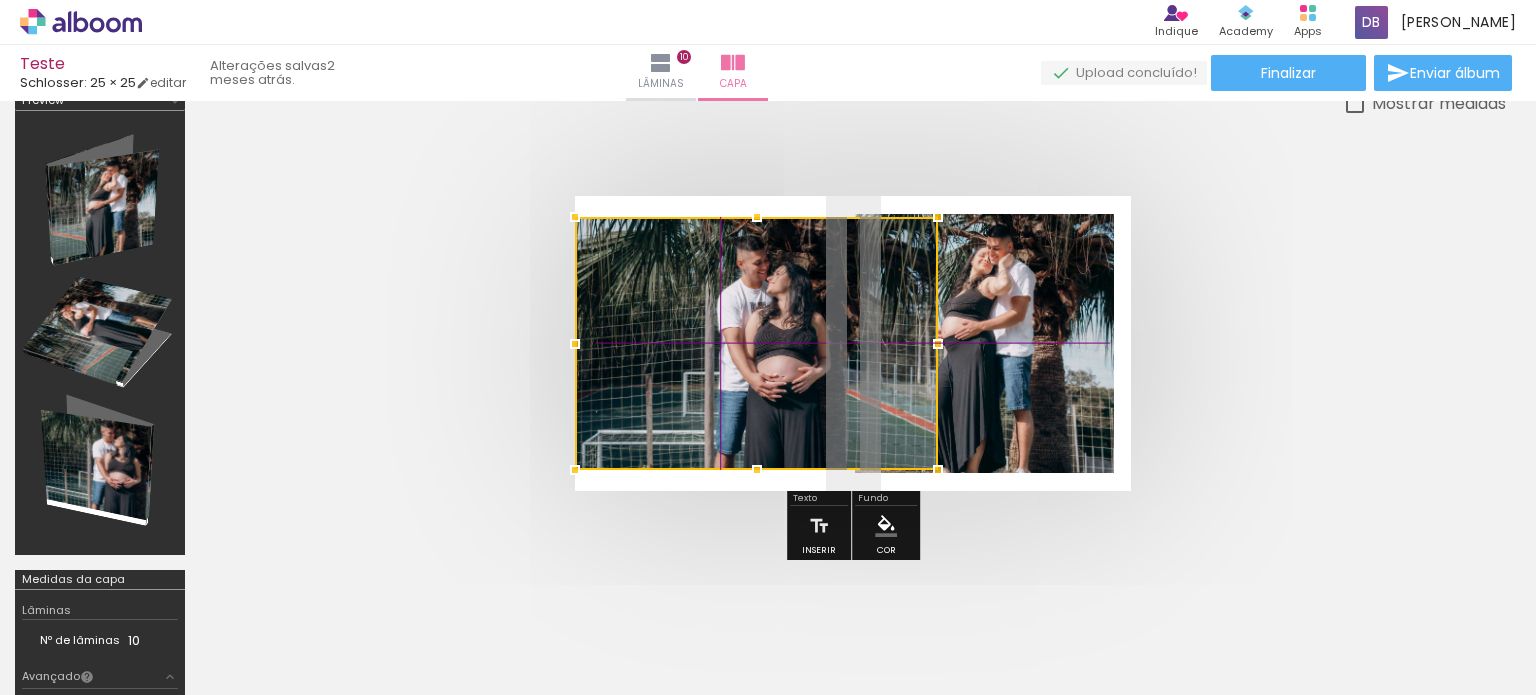 drag, startPoint x: 774, startPoint y: 331, endPoint x: 725, endPoint y: 343, distance: 50.447994 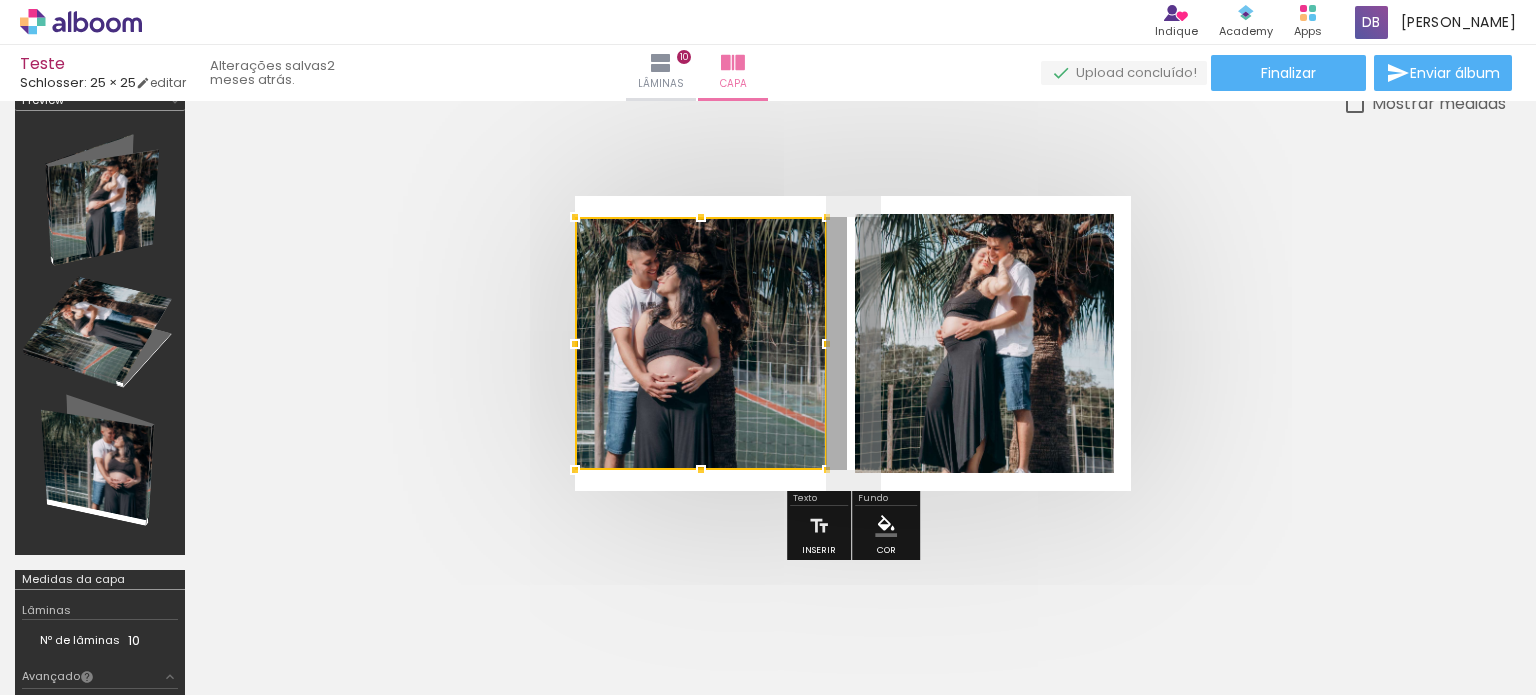 drag, startPoint x: 940, startPoint y: 342, endPoint x: 878, endPoint y: 341, distance: 62.008064 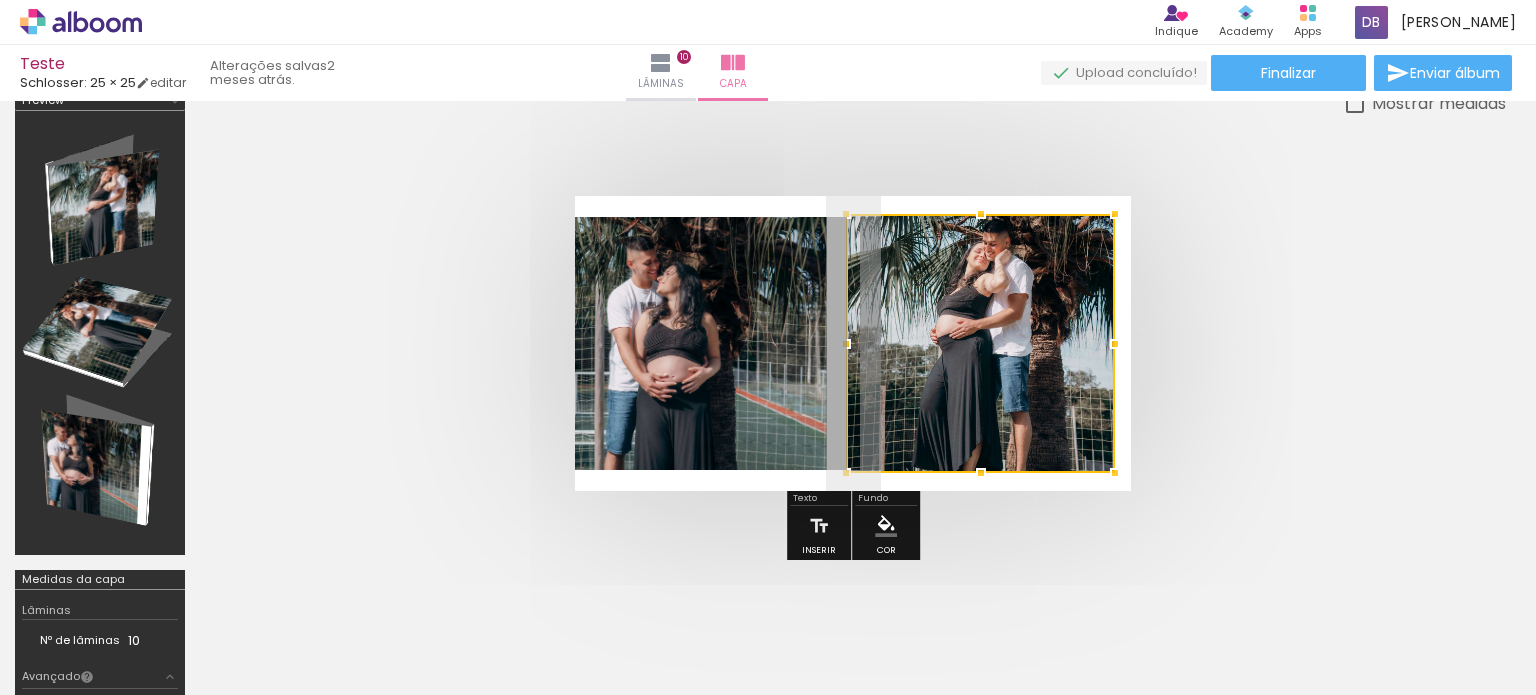 click at bounding box center (846, 344) 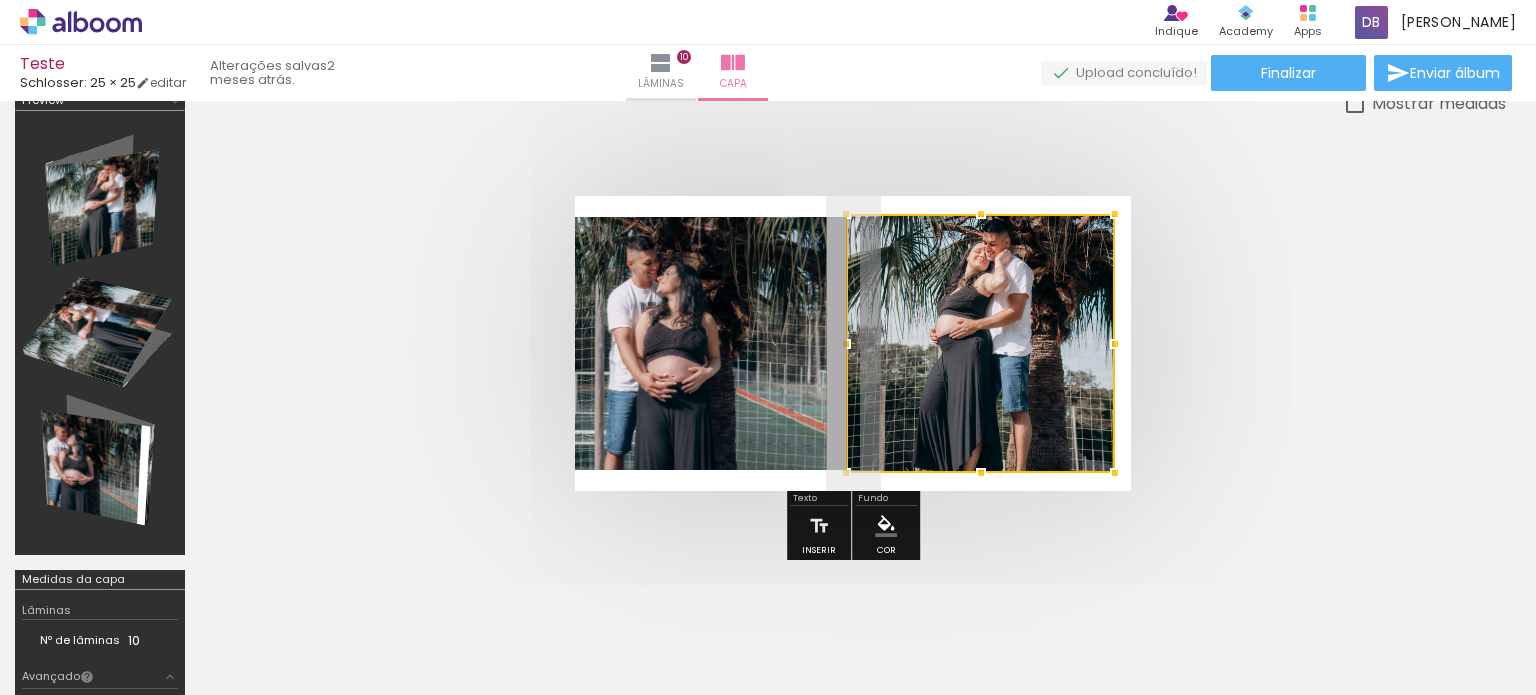 click at bounding box center [853, 343] 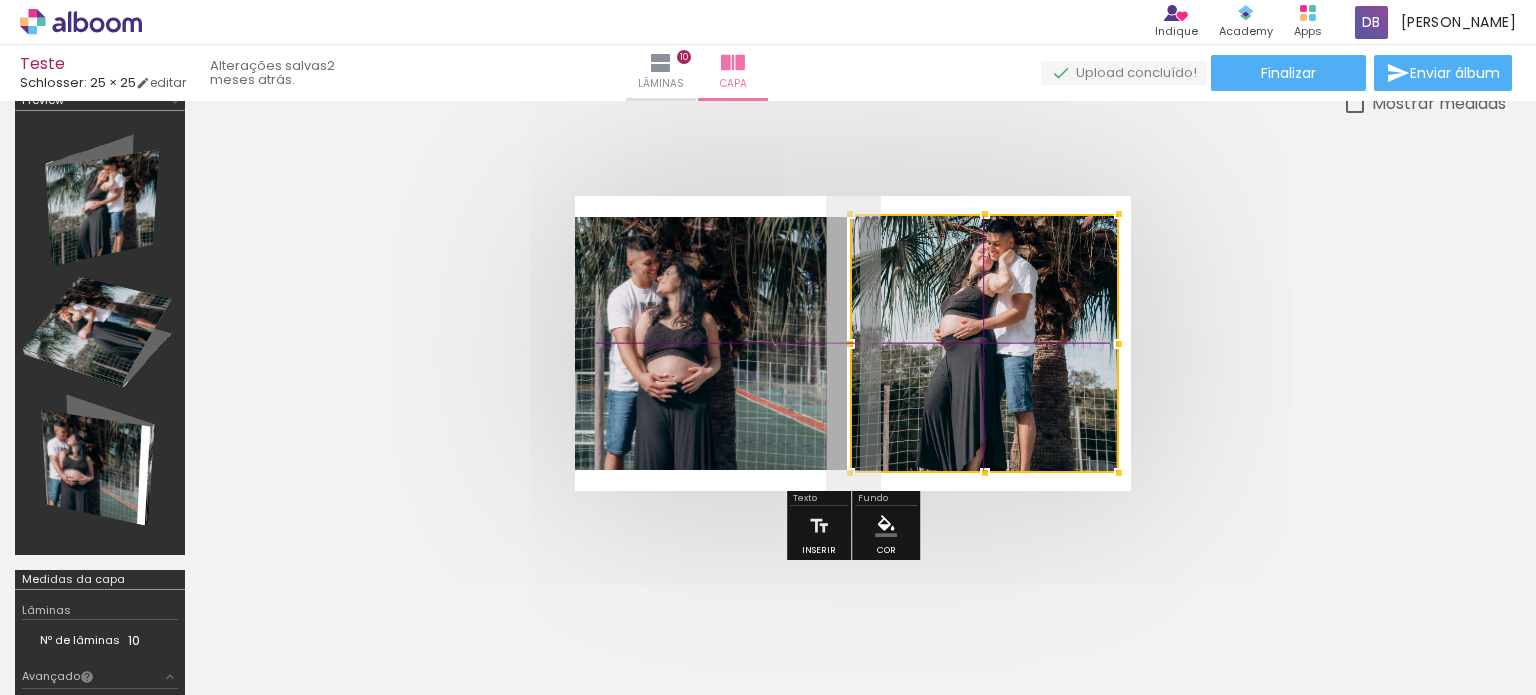 click at bounding box center [984, 343] 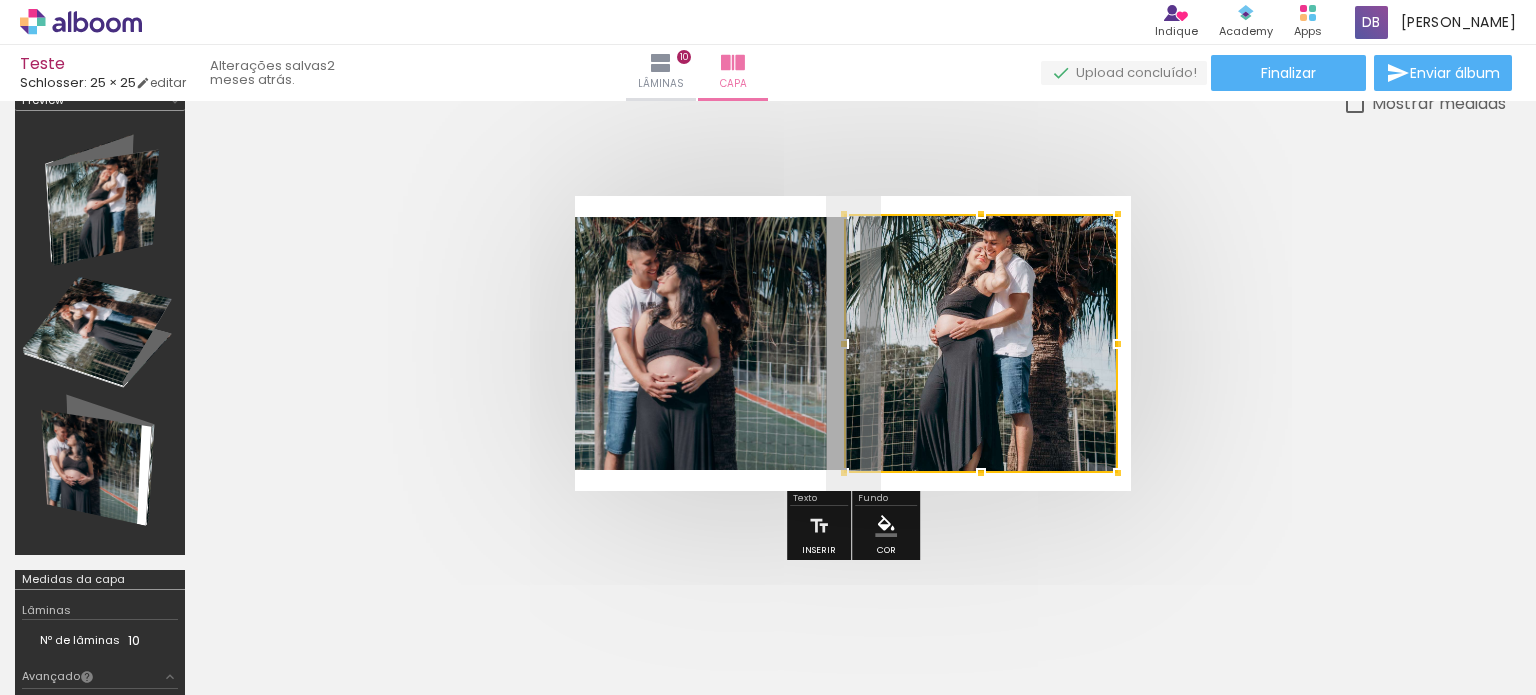 click at bounding box center [844, 344] 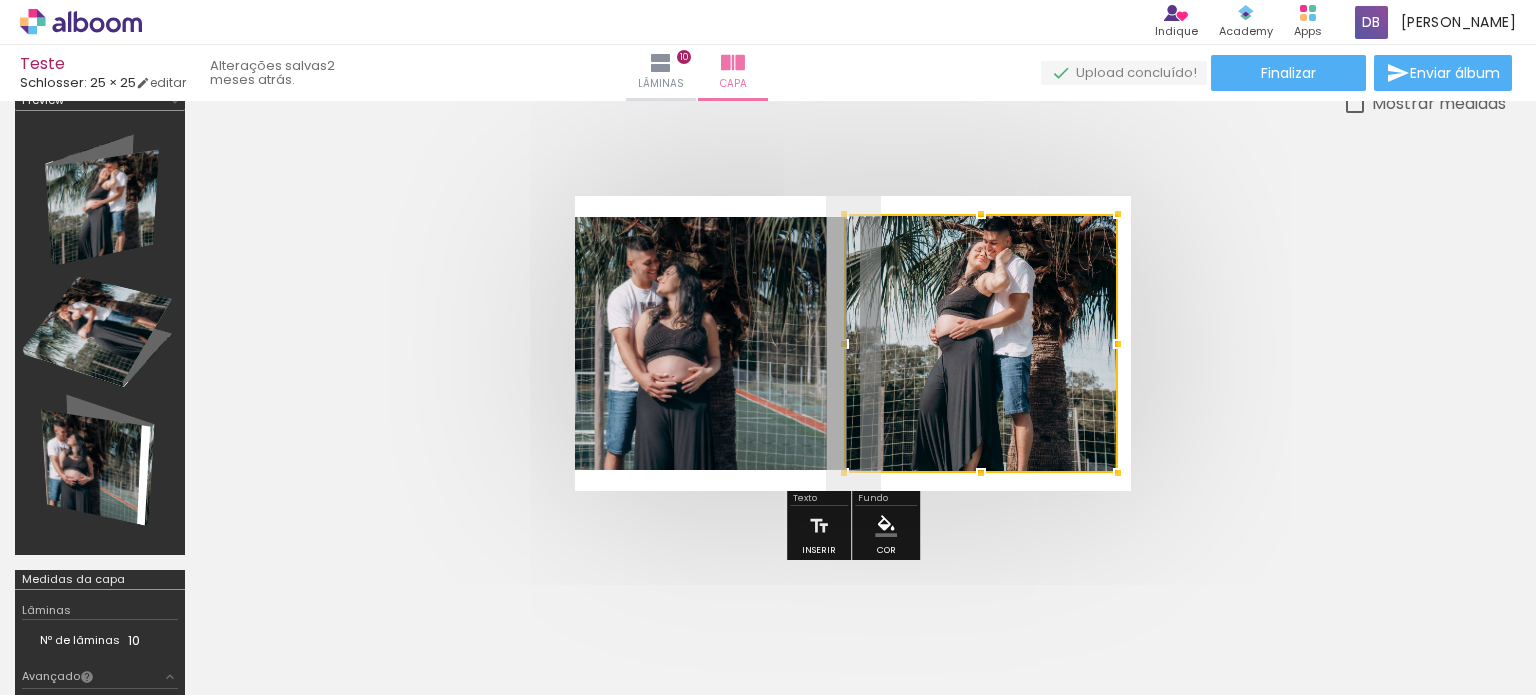 click at bounding box center [853, 343] 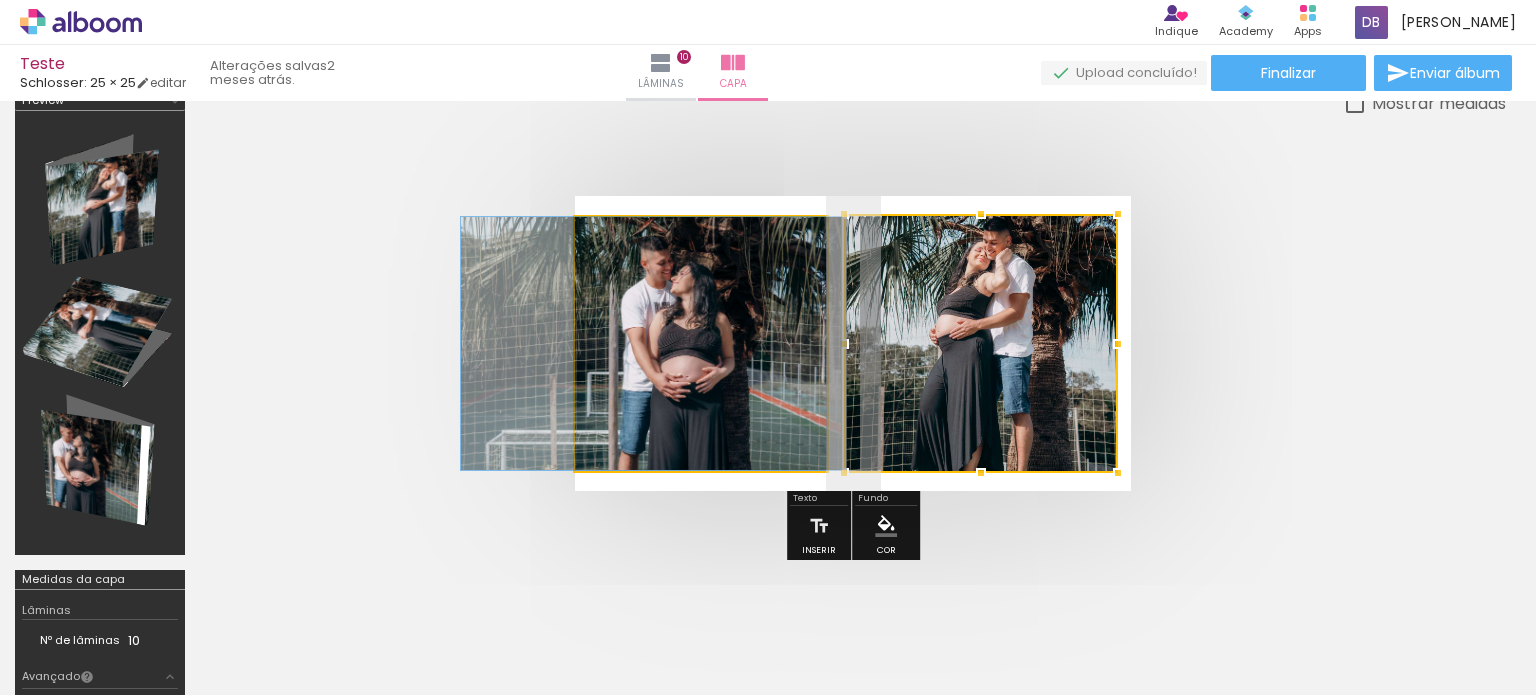 drag, startPoint x: 695, startPoint y: 337, endPoint x: 709, endPoint y: 335, distance: 14.142136 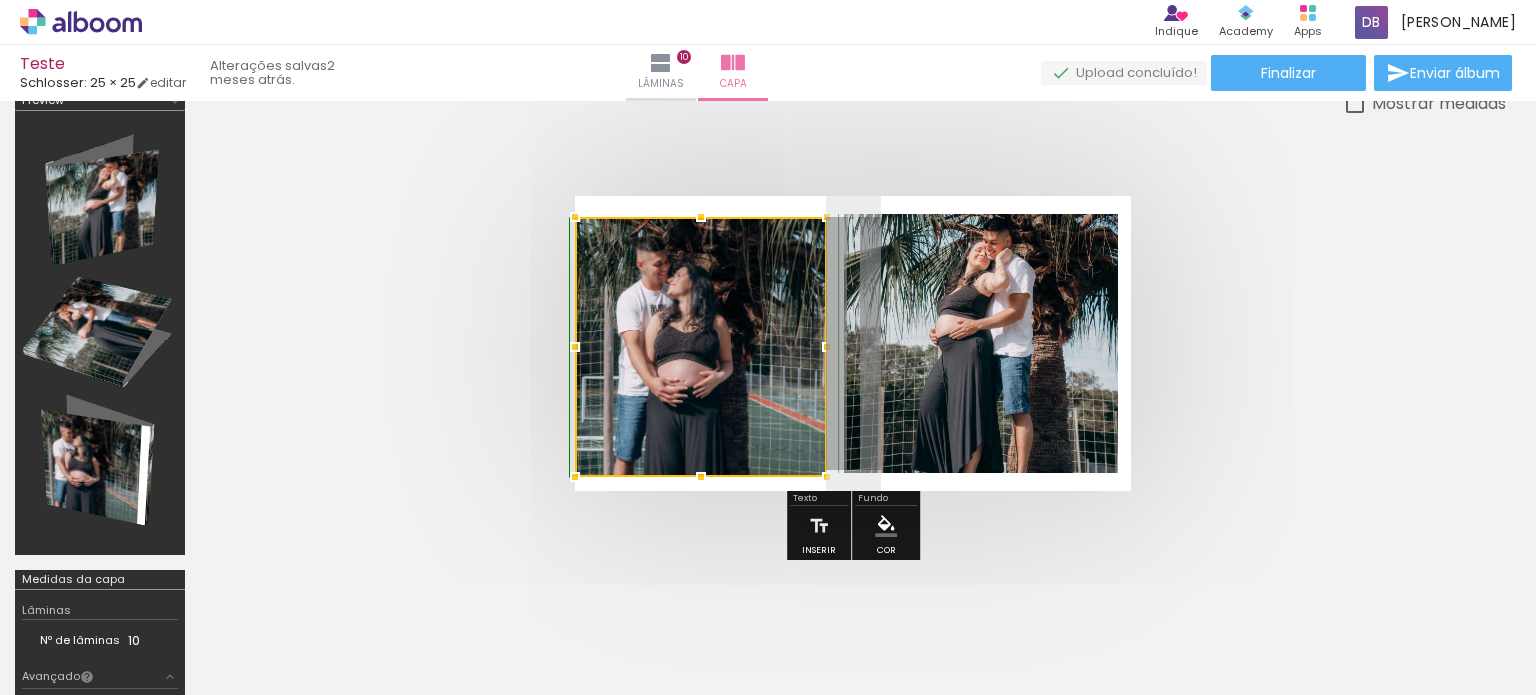 click at bounding box center (701, 477) 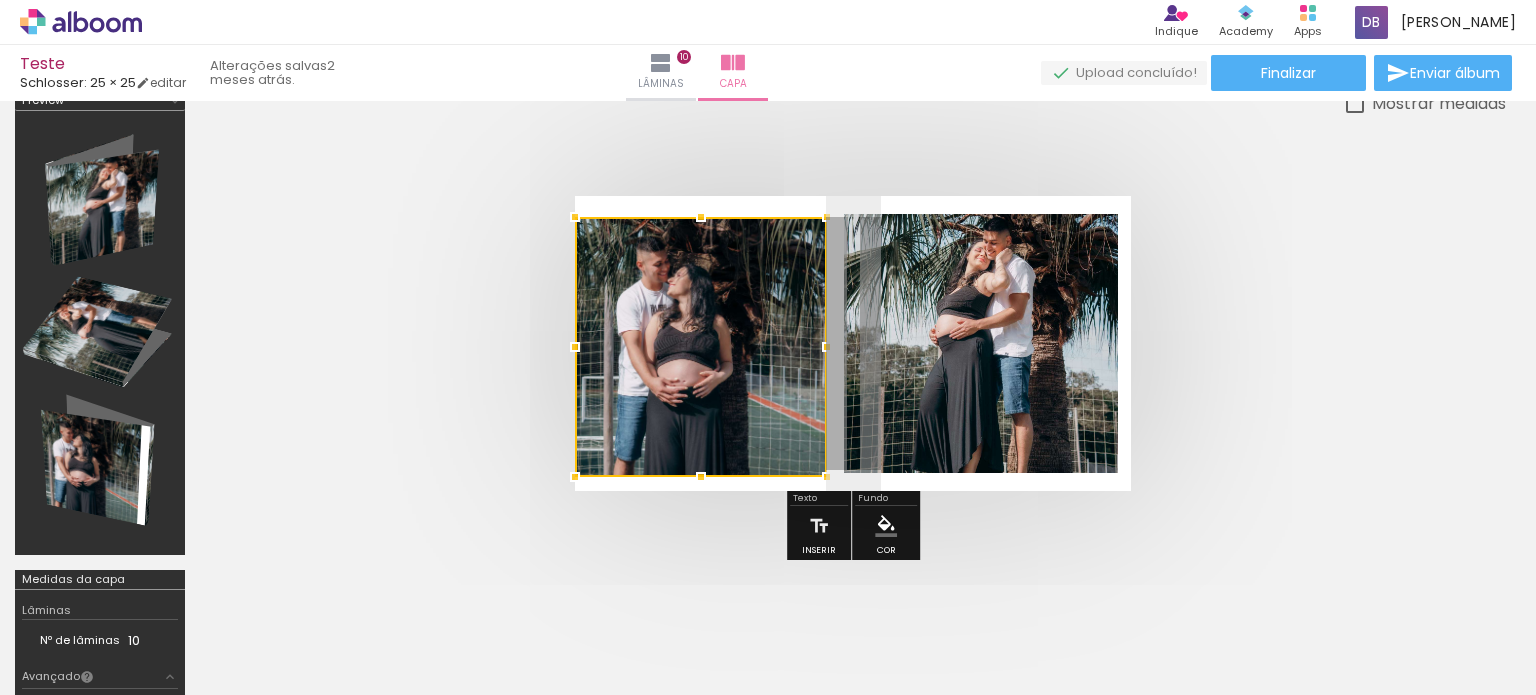 click at bounding box center [853, 343] 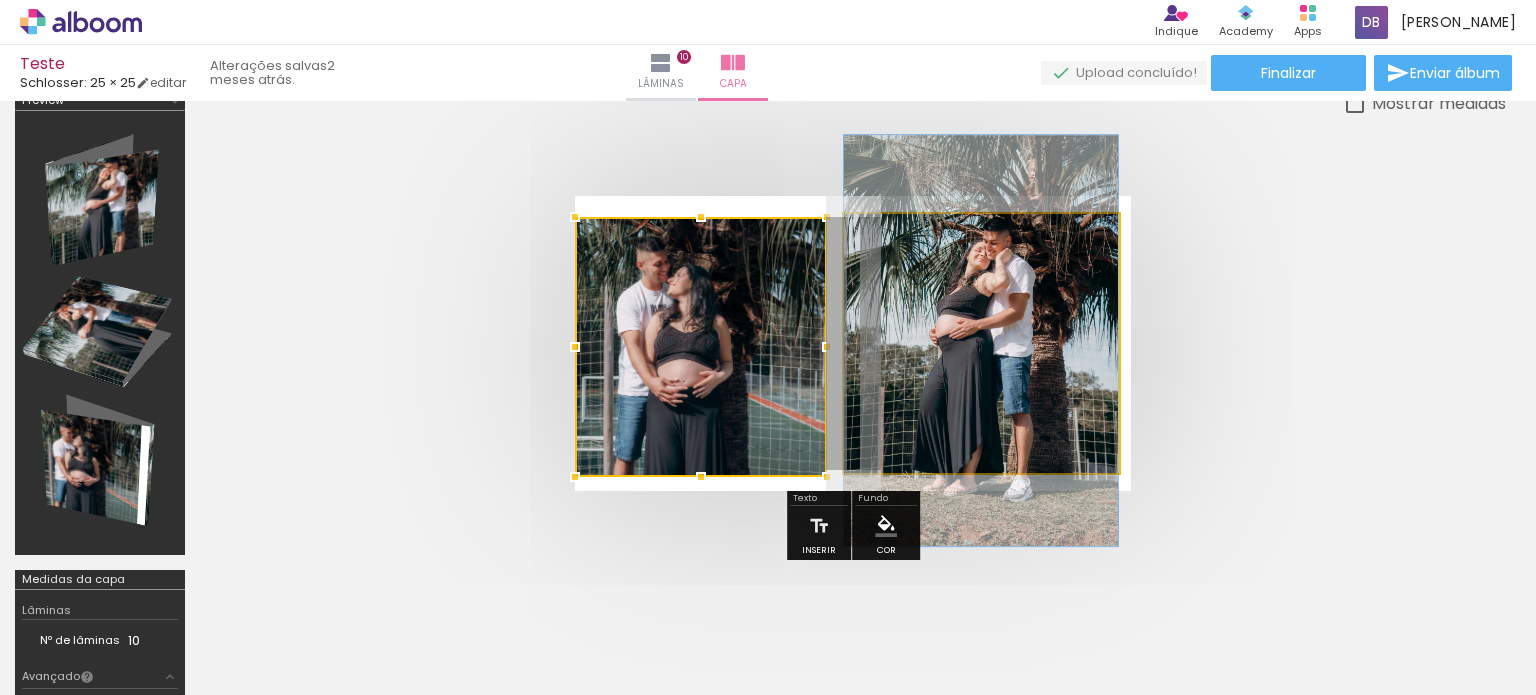 click at bounding box center (981, 343) 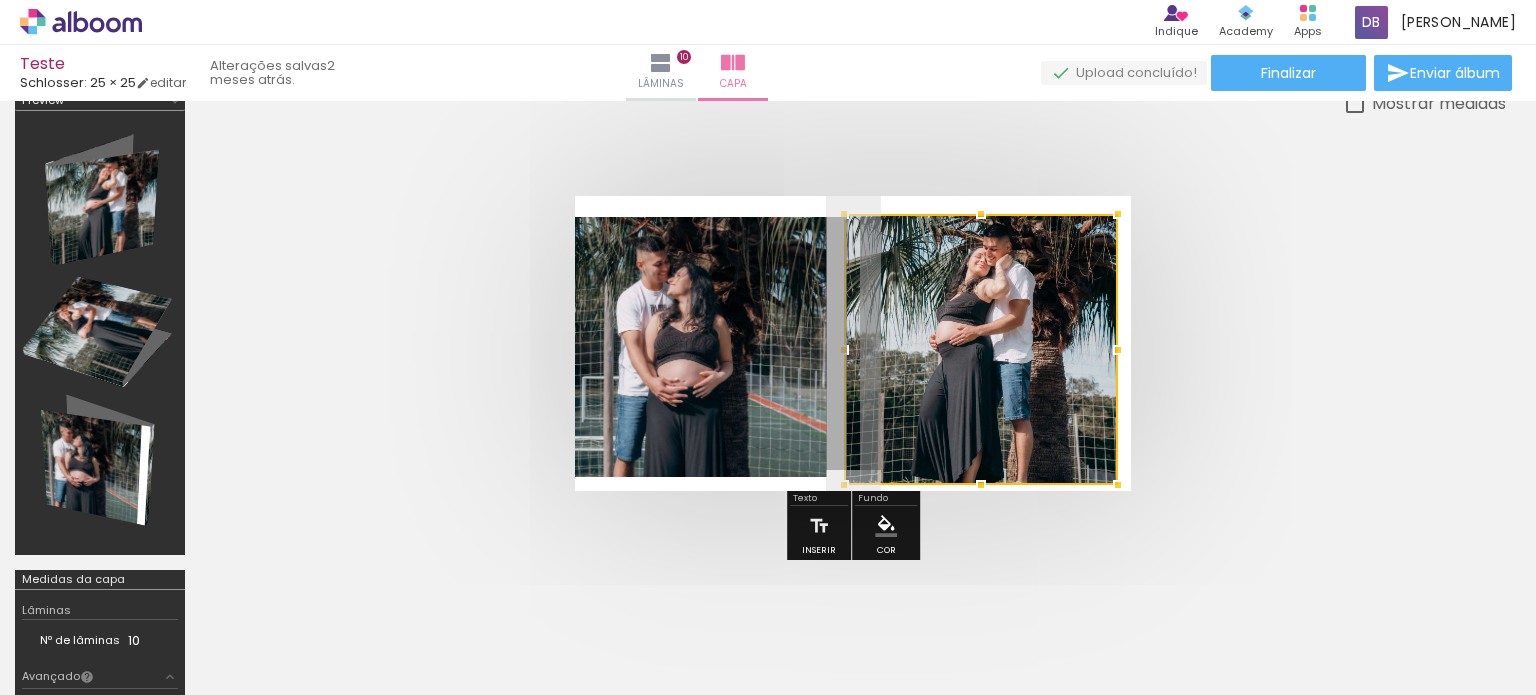 click at bounding box center (981, 485) 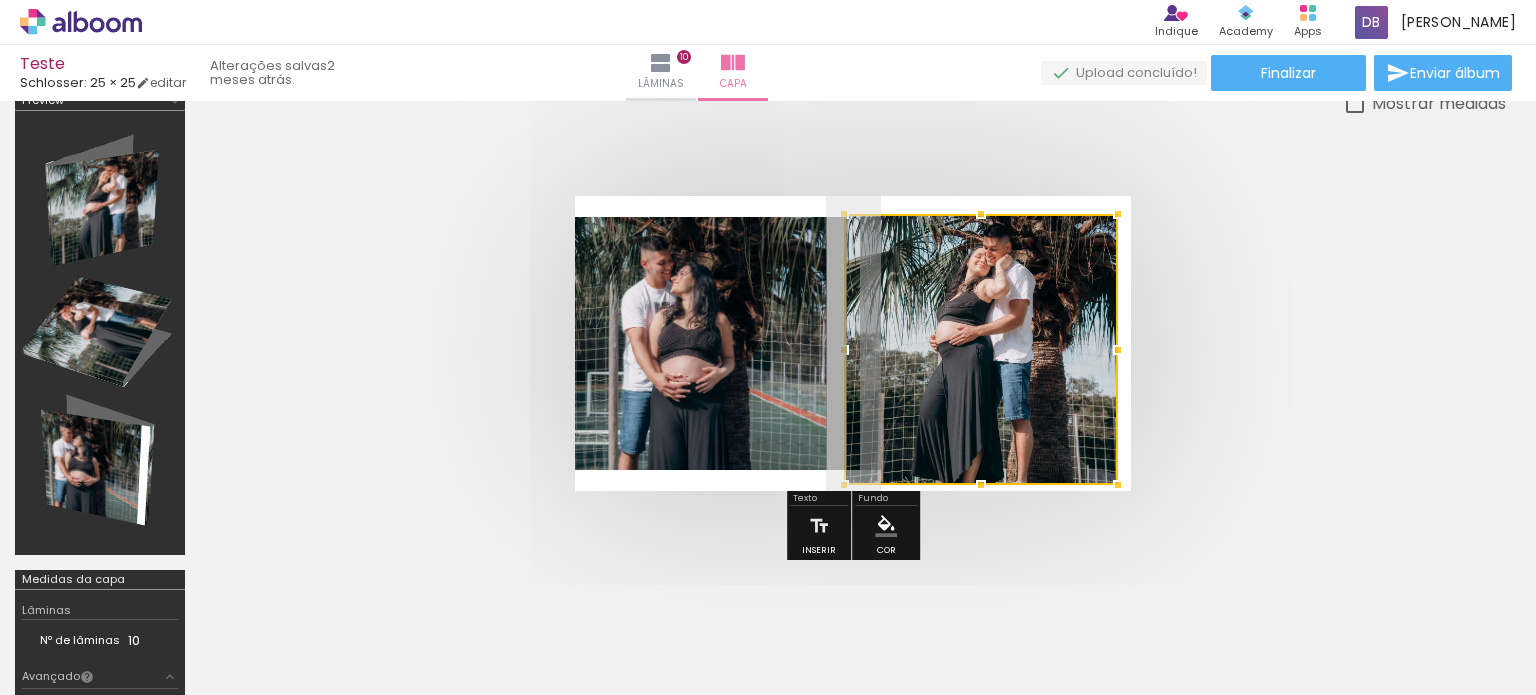 click at bounding box center (853, 343) 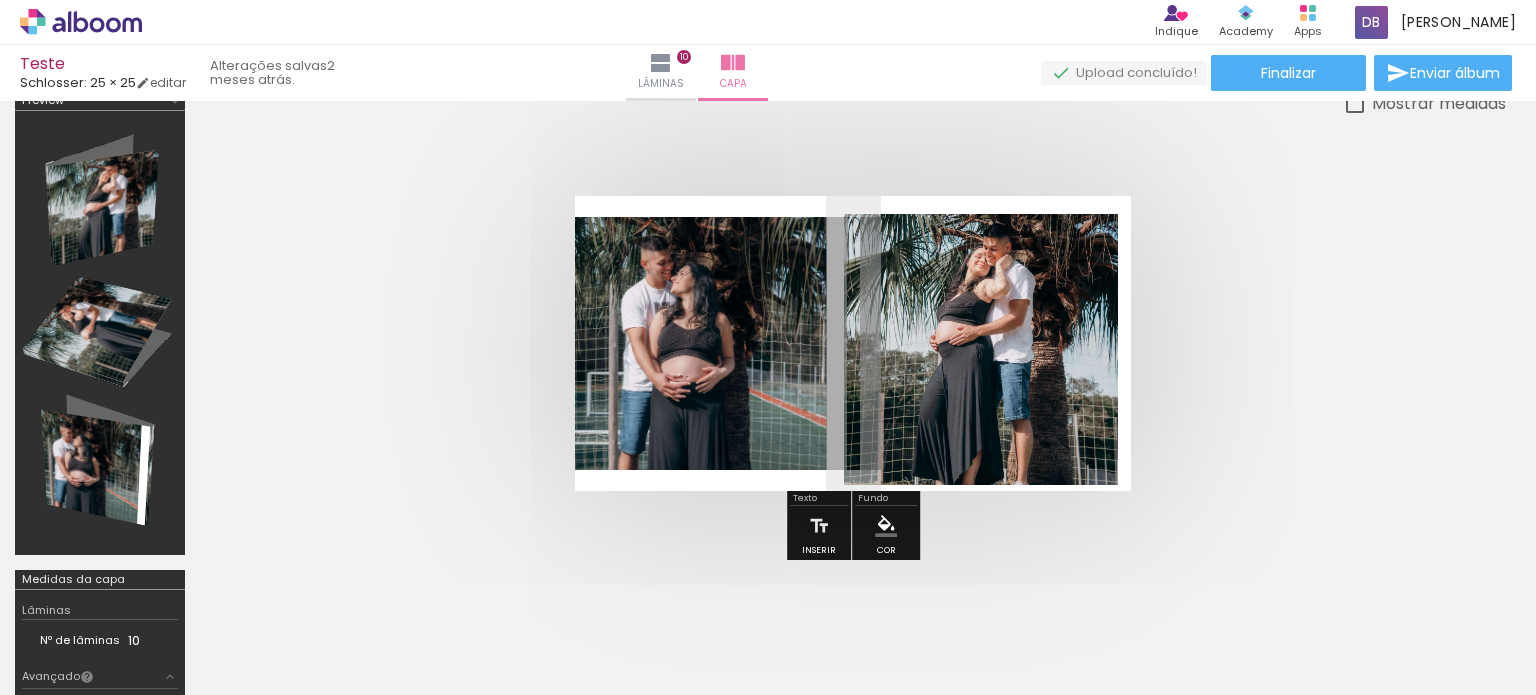 click at bounding box center (100, 333) 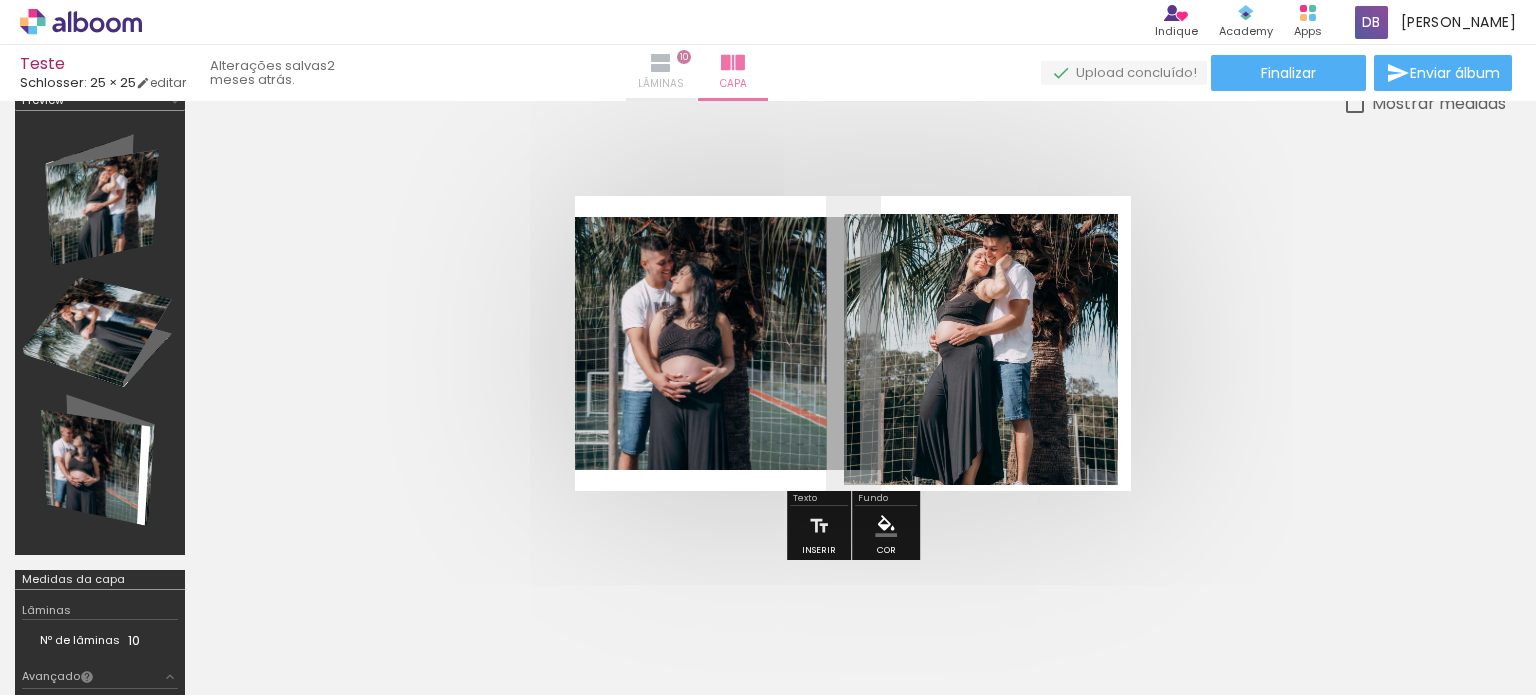click on "Lâminas" at bounding box center (661, 84) 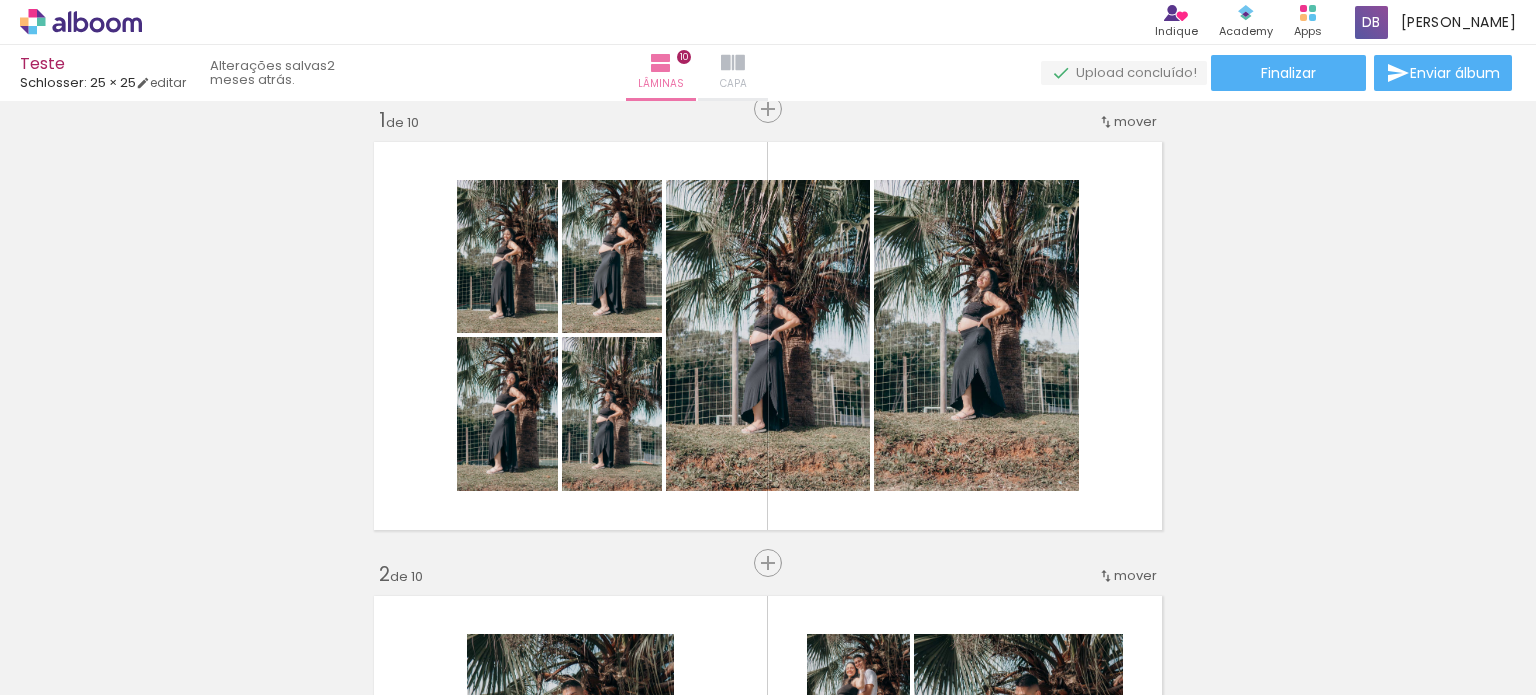 click on "Capa" at bounding box center [733, 73] 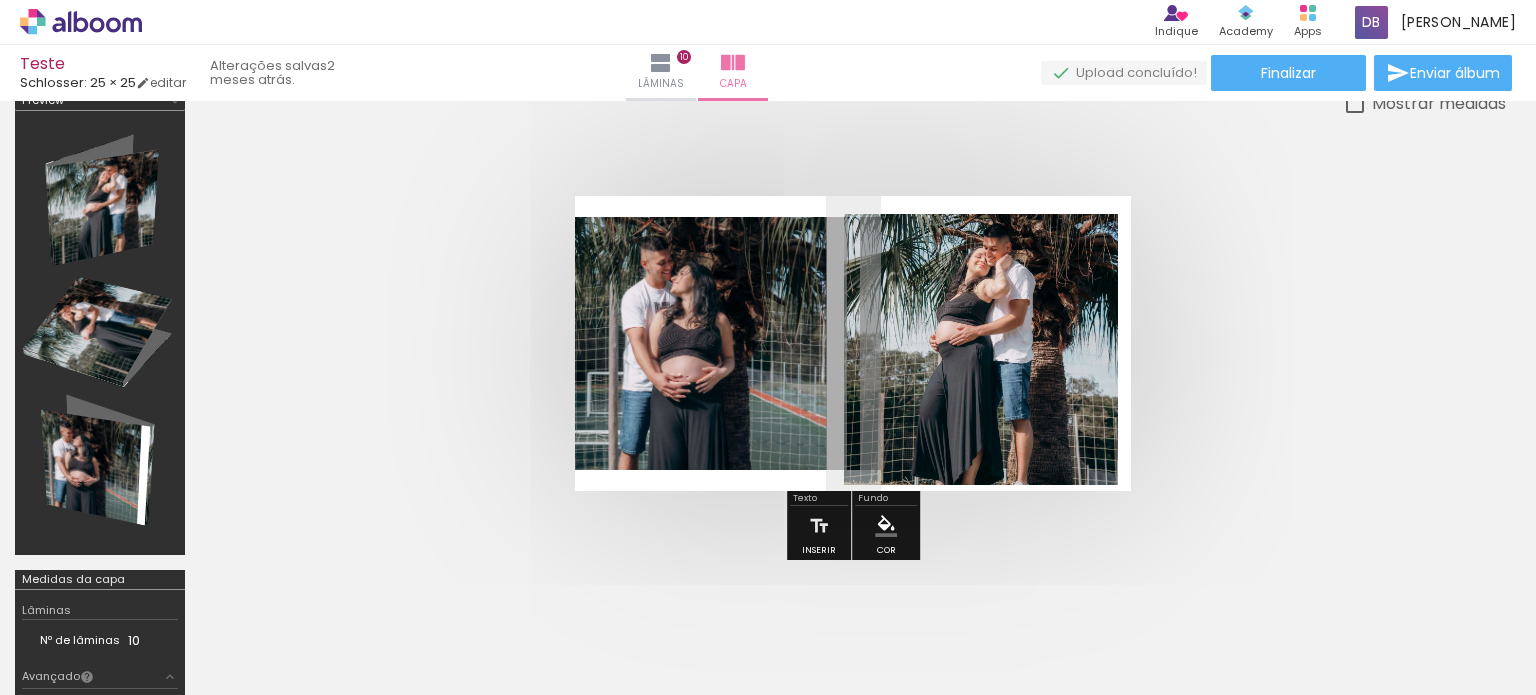 click at bounding box center [100, 333] 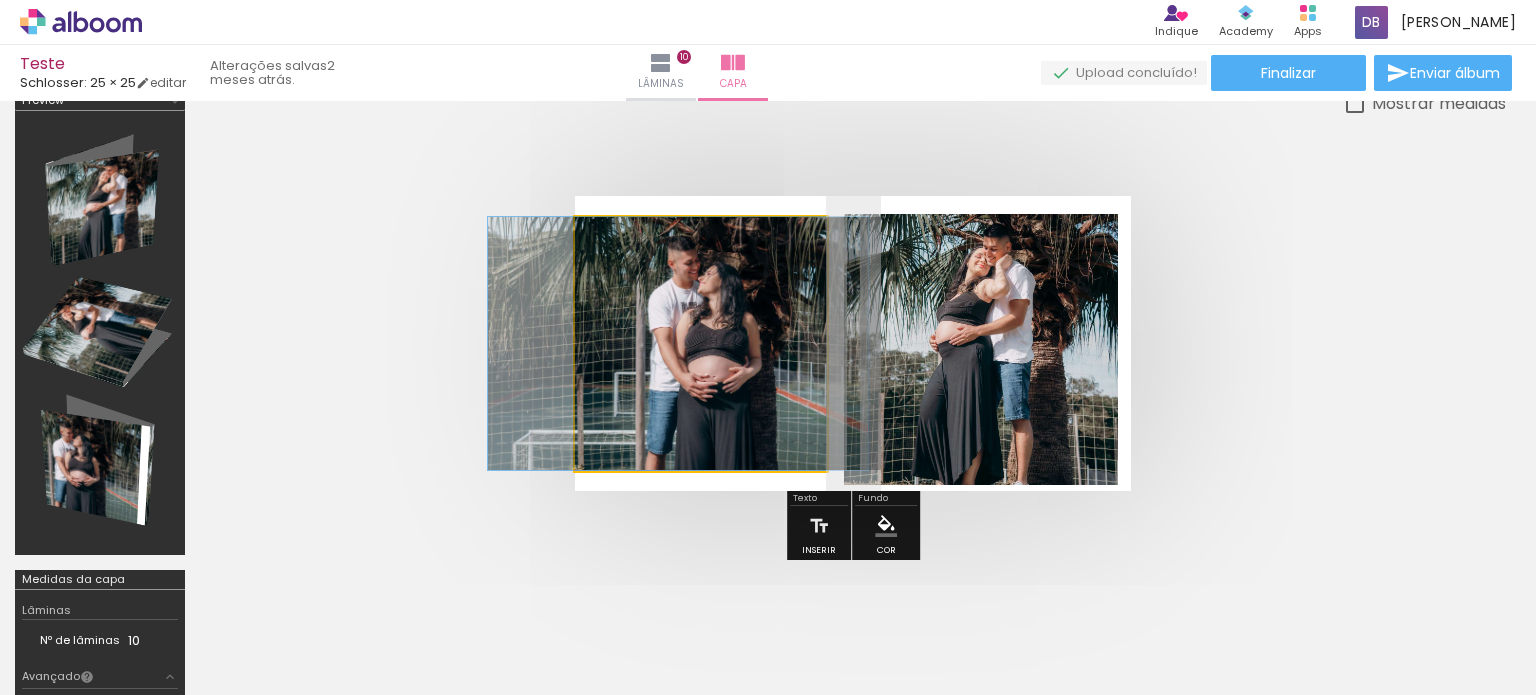drag, startPoint x: 720, startPoint y: 356, endPoint x: 747, endPoint y: 351, distance: 27.45906 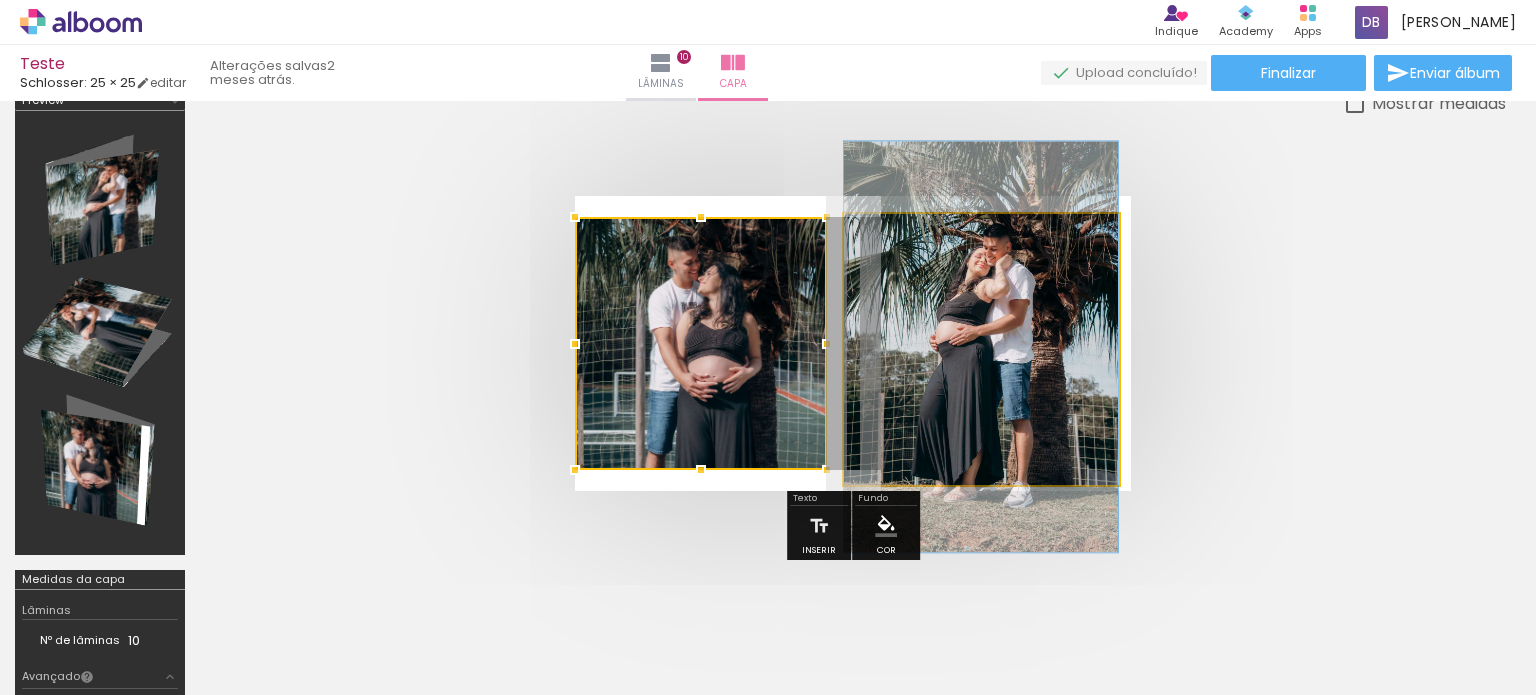 click at bounding box center [981, 349] 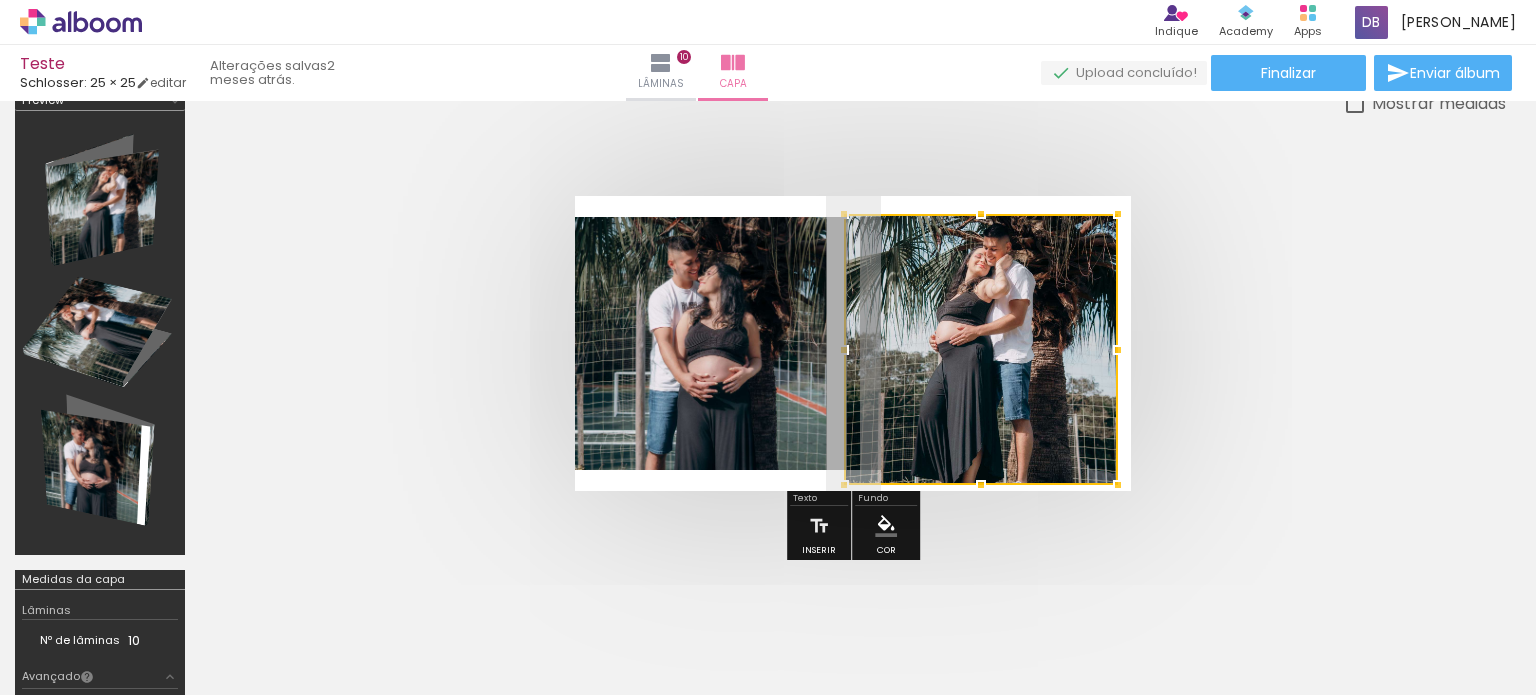 click at bounding box center [853, 343] 